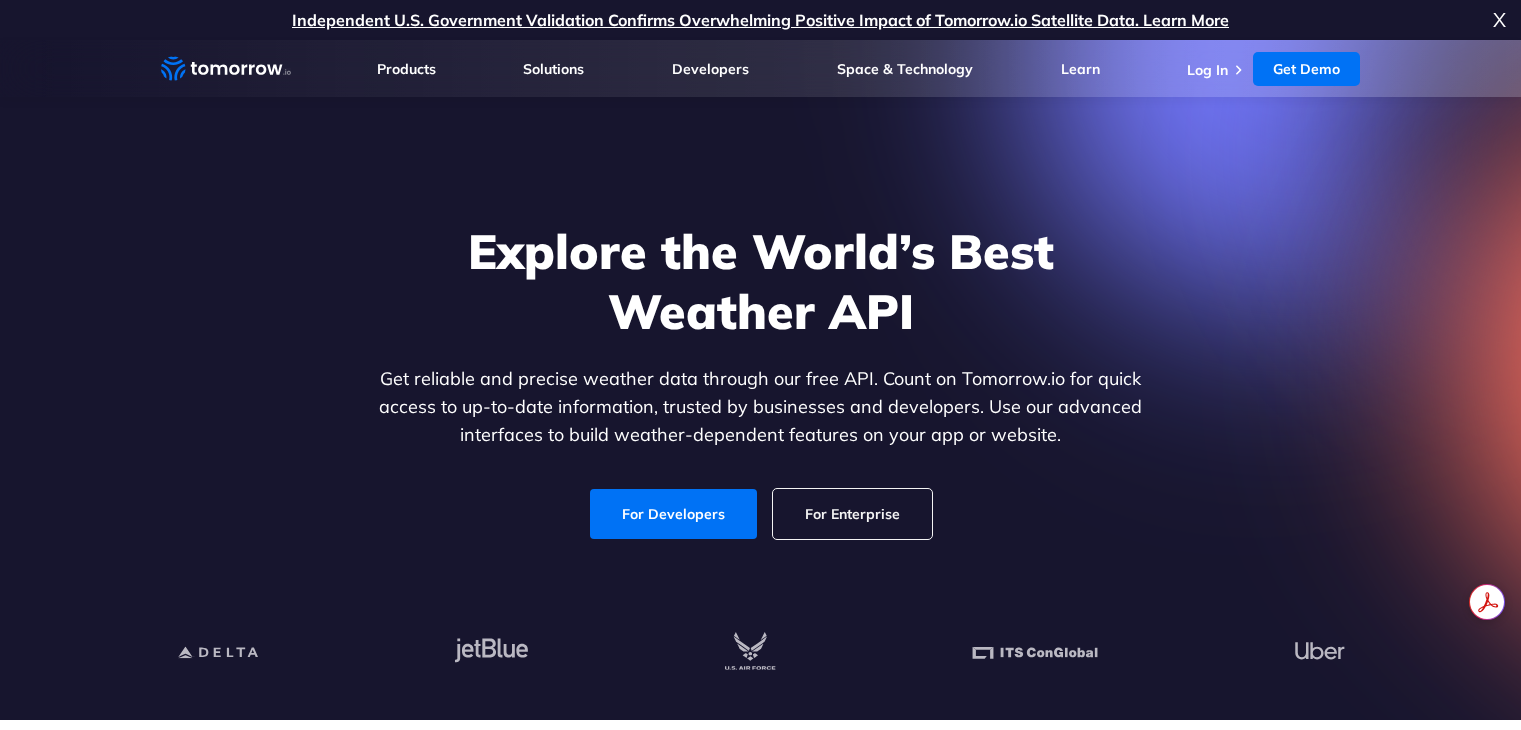 scroll, scrollTop: 0, scrollLeft: 0, axis: both 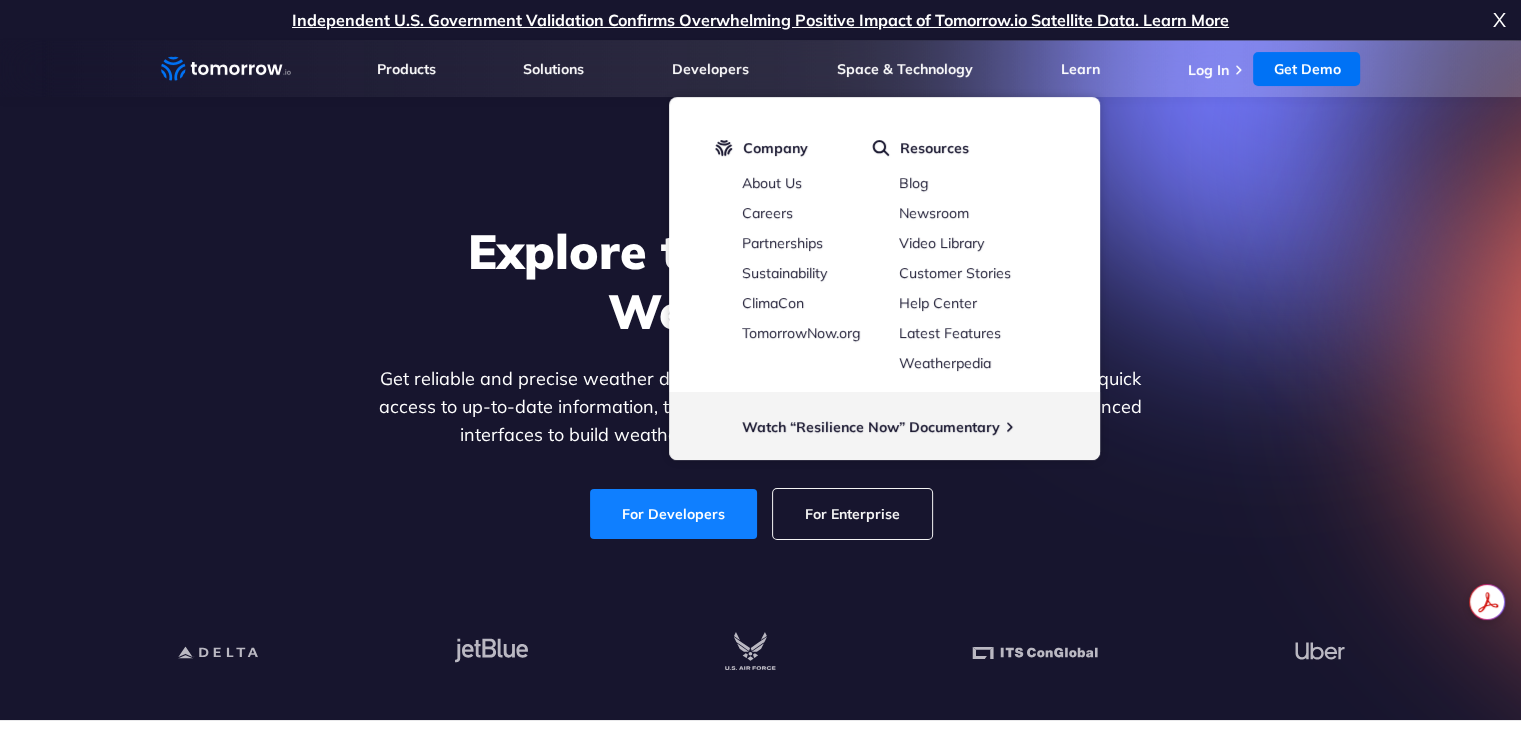 click on "For Developers" at bounding box center [673, 514] 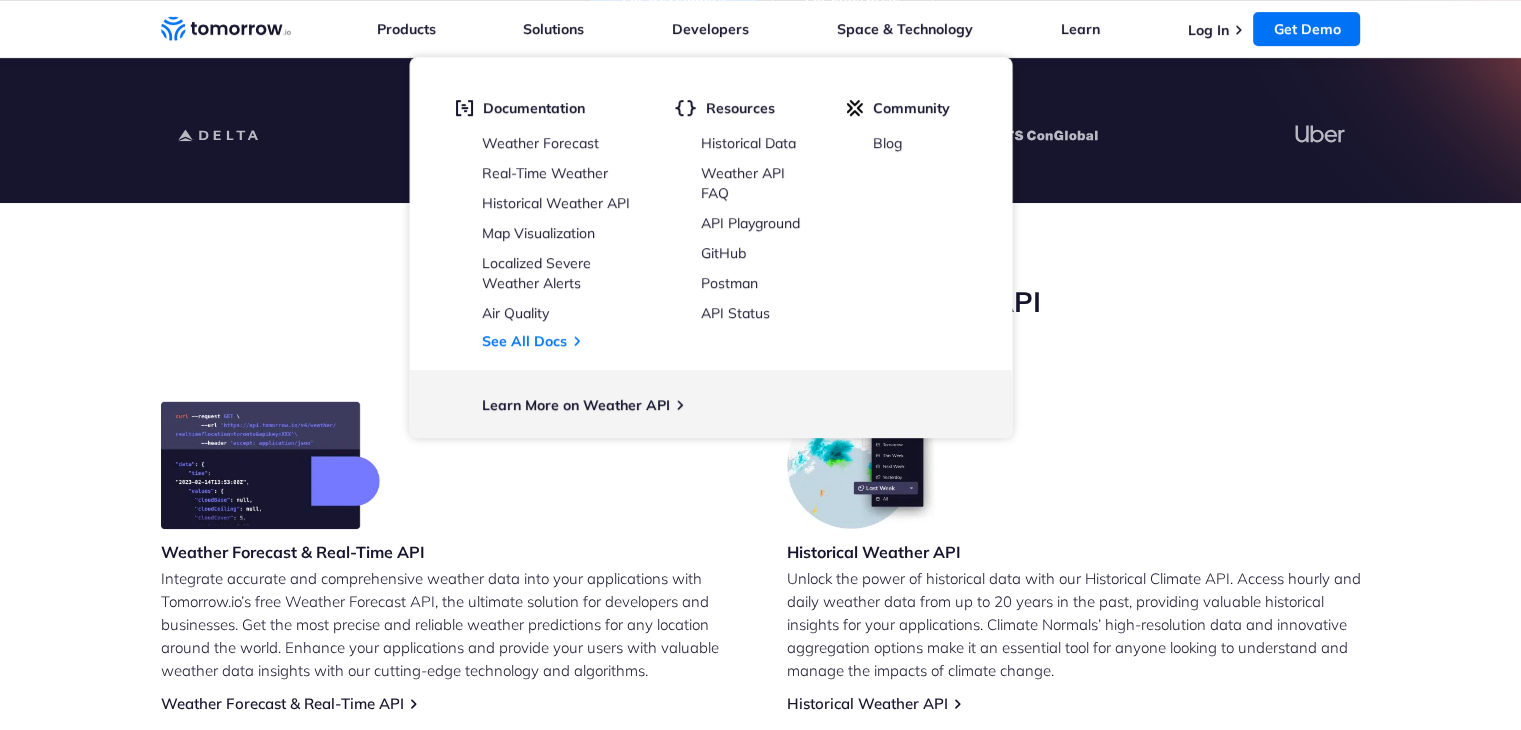 scroll, scrollTop: 1113, scrollLeft: 0, axis: vertical 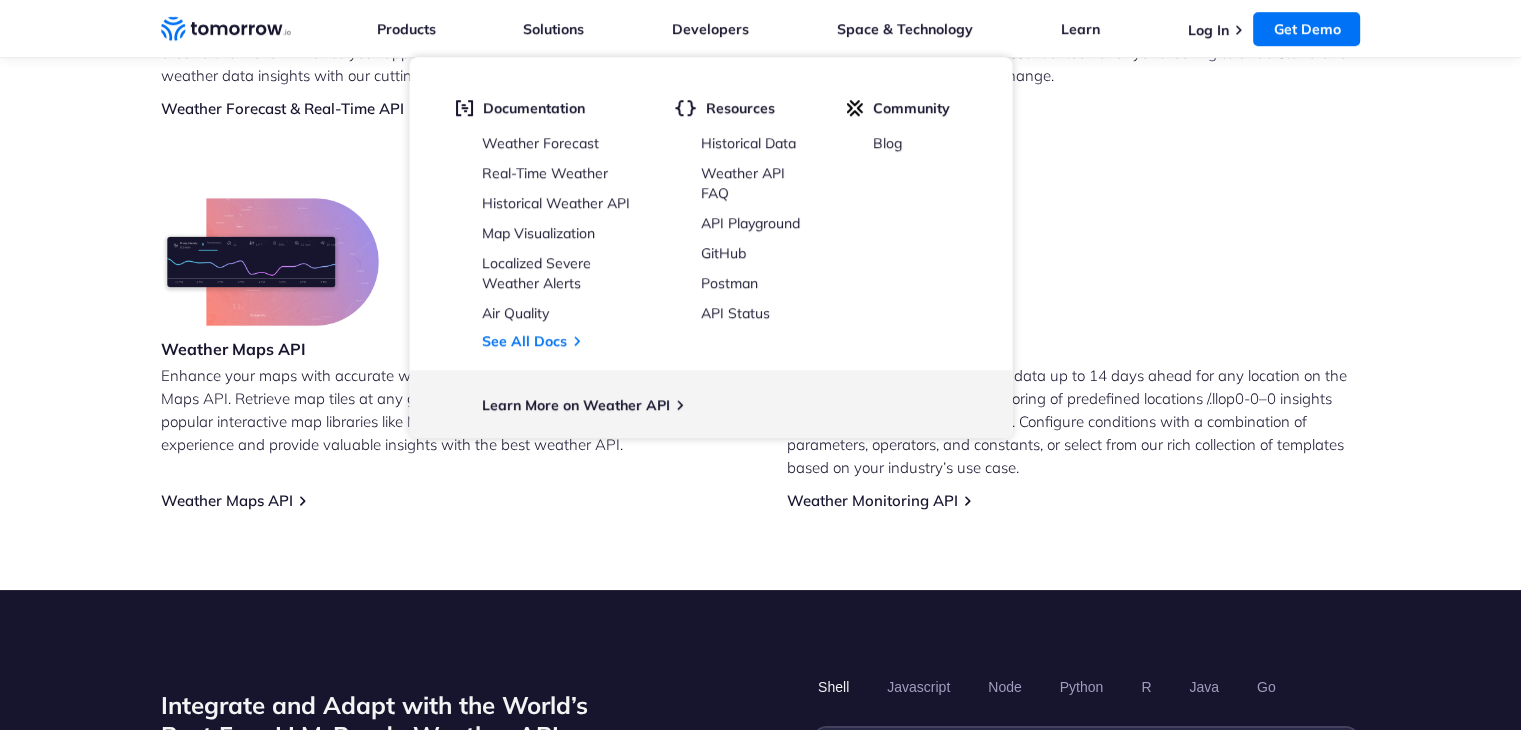 click on "Weather Forecast & Real-Time API Integrate accurate and comprehensive weather data into your applications with Tomorrow.io’s free Weather Forecast API, the ultimate solution for developers and businesses. Get the most precise and reliable weather predictions for any location around the world. Enhance your applications and provide your users with valuable weather data insights with our cutting-edge technology and algorithms. Weather Forecast & Real-Time API
Historical Weather API Unlock the power of historical data with our Historical Climate API. Access hourly and daily weather data from up to 20 years in the past, providing valuable historical insights for your applications. Climate Normals’ high-resolution data and innovative aggregation options make it an essential tool for anyone looking to understand and manage the impacts of climate change. Historical Weather API
Weather Maps API Weather Maps API
Weather Monitoring API Weather Monitoring API" at bounding box center [761, 158] 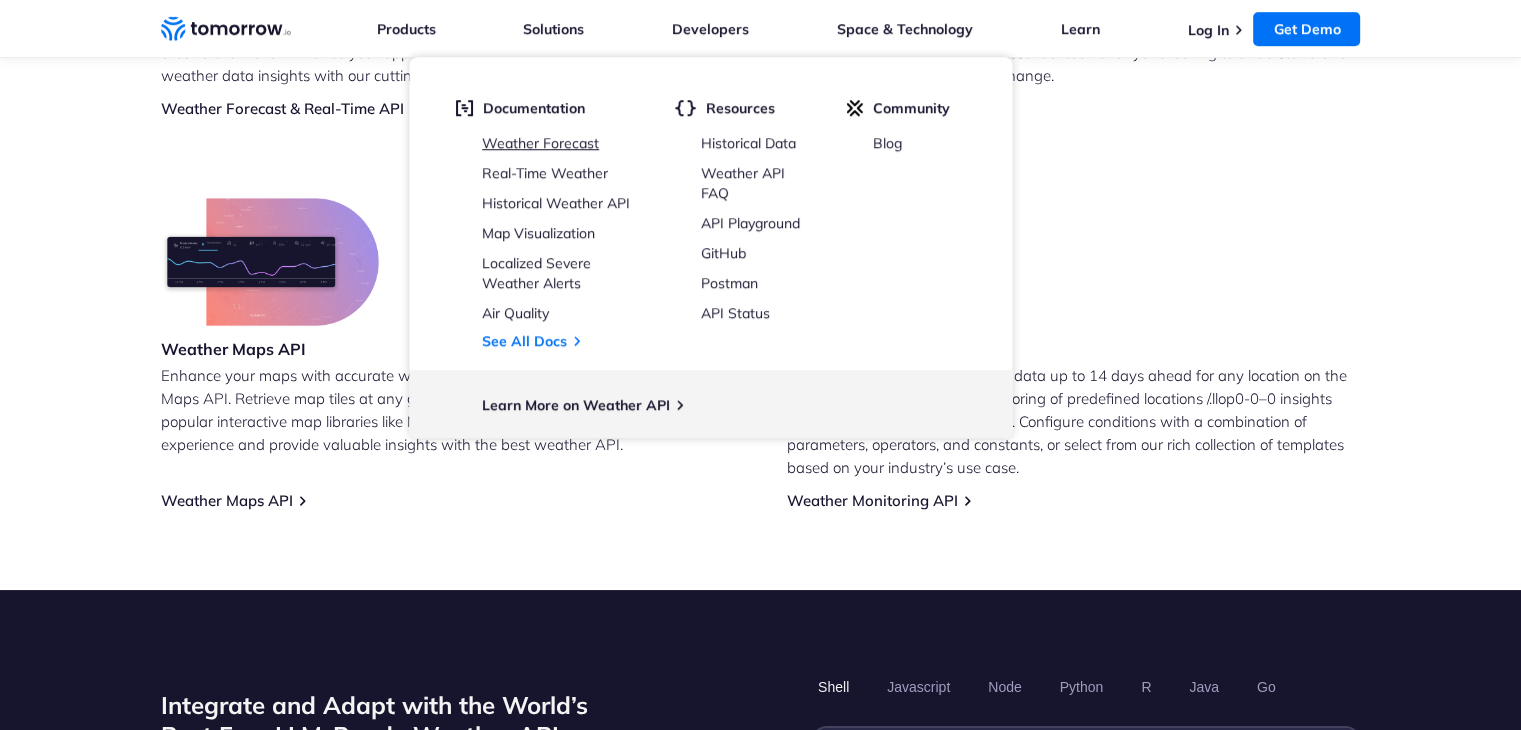 click on "Weather Forecast" at bounding box center (540, 143) 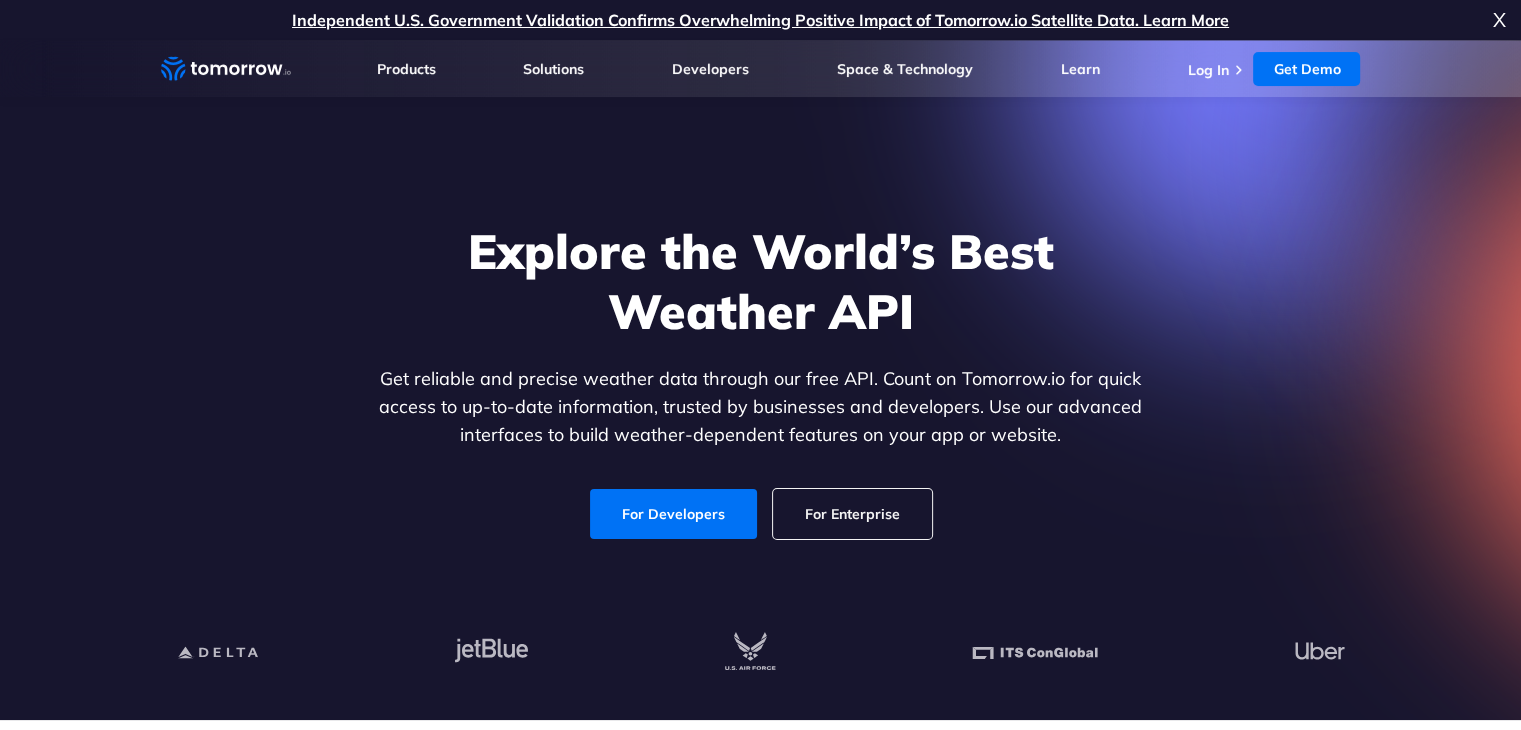 scroll, scrollTop: 115, scrollLeft: 0, axis: vertical 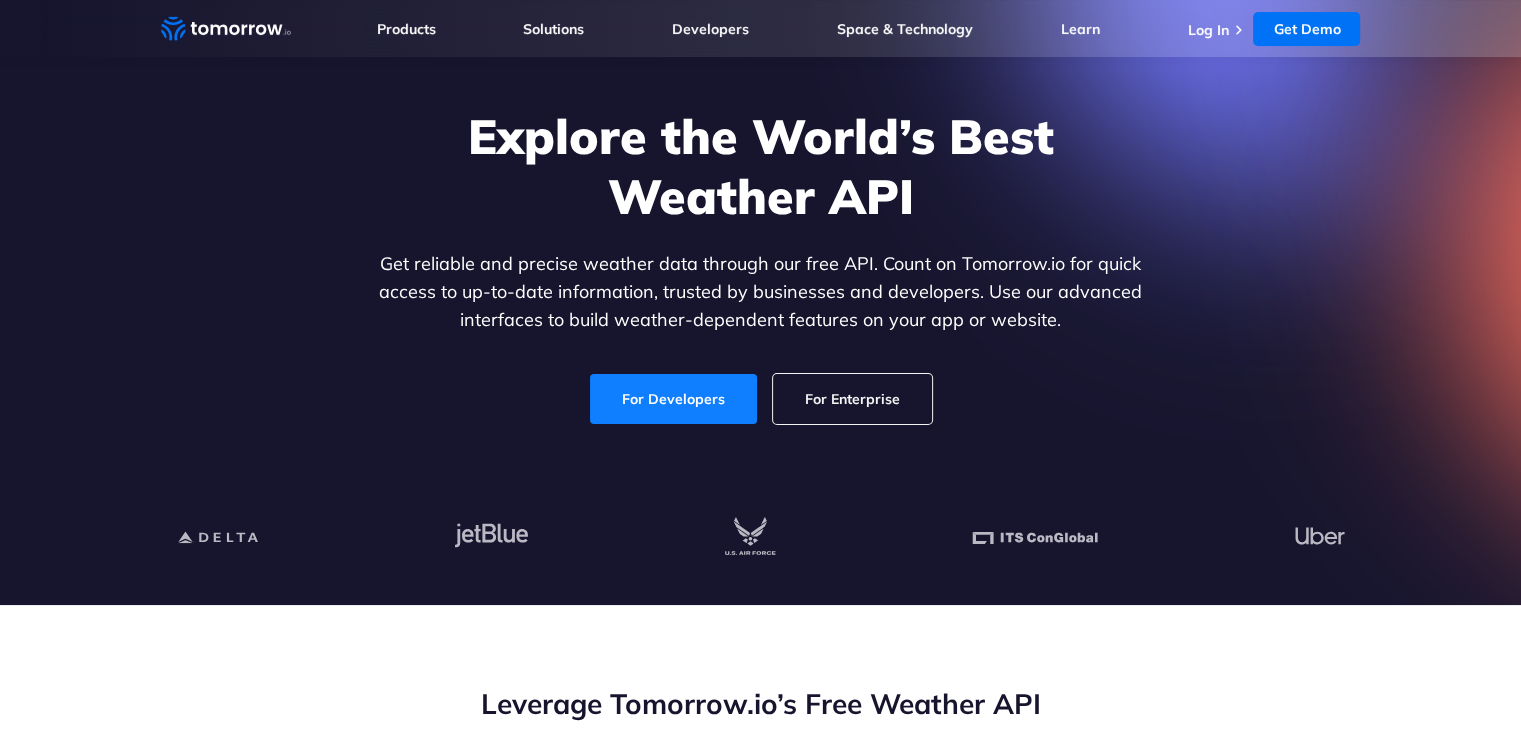click on "For Developers" at bounding box center [673, 399] 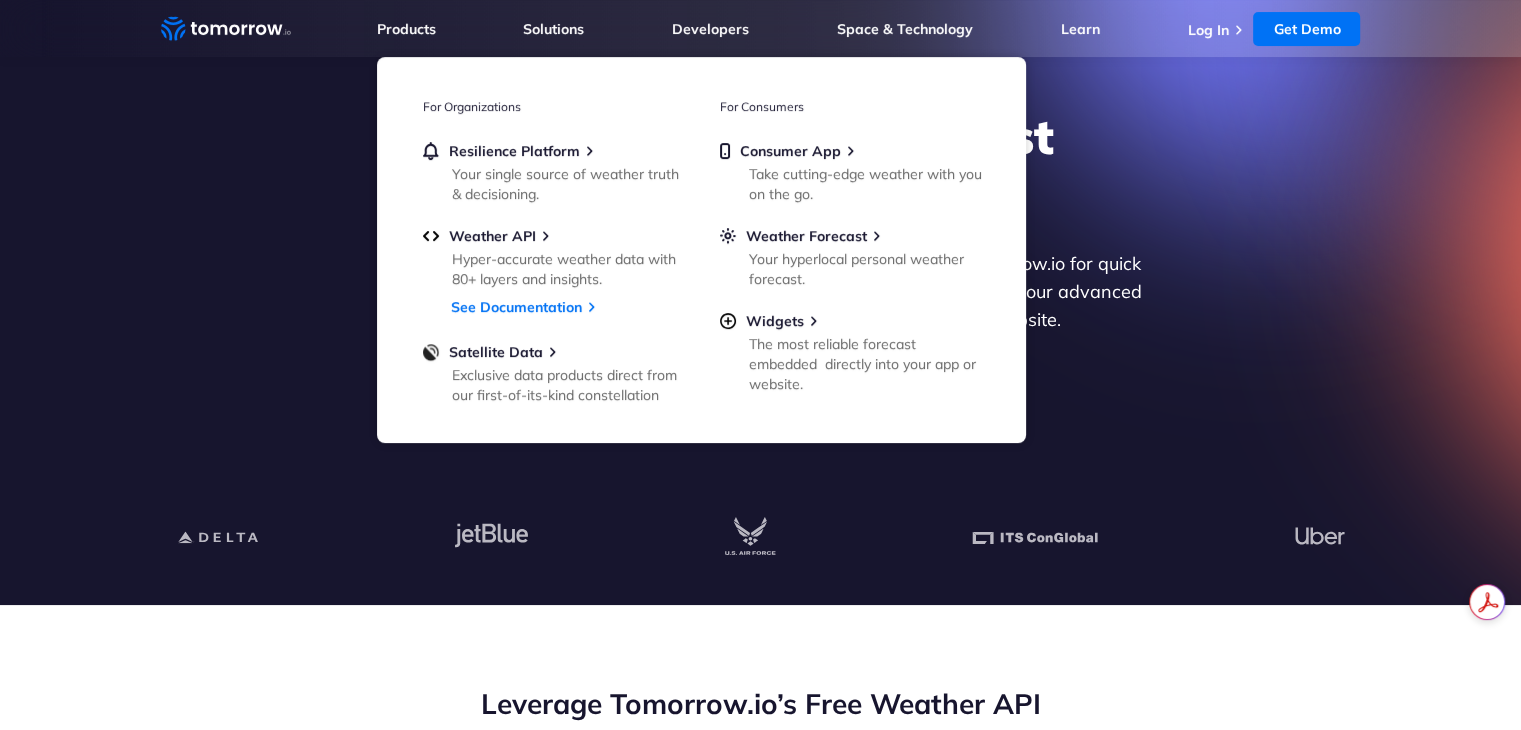 click at bounding box center (761, 538) 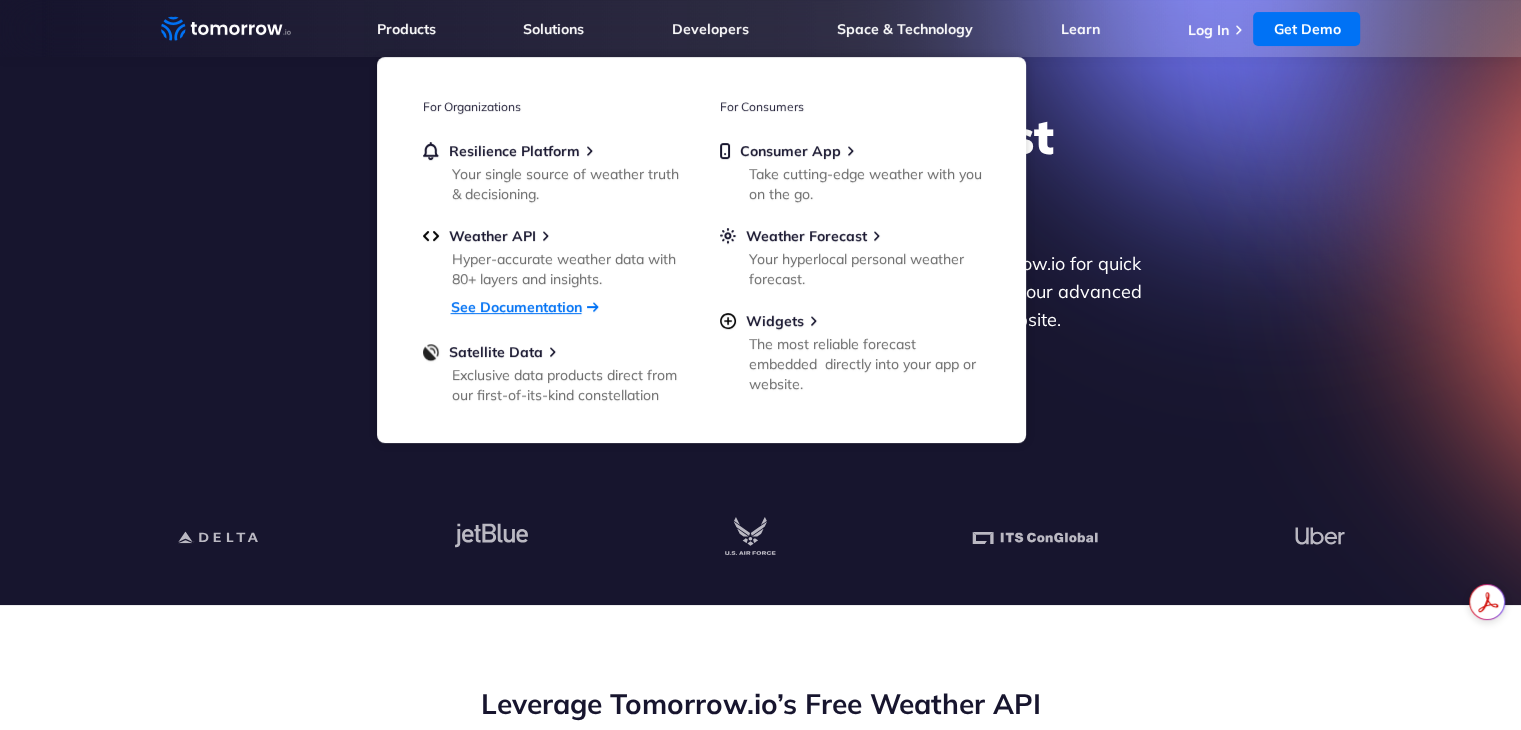 click on "See Documentation" at bounding box center (516, 307) 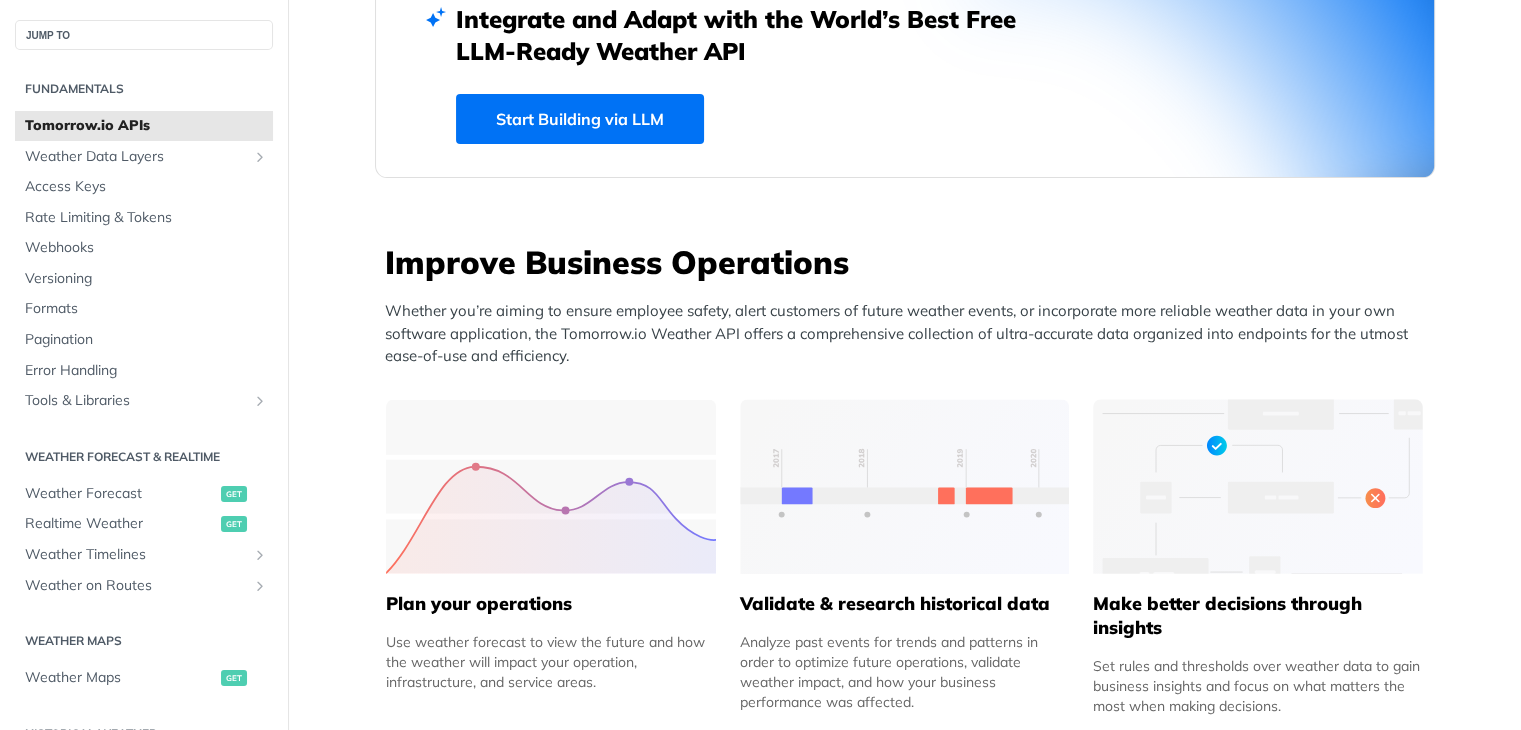 scroll, scrollTop: 70, scrollLeft: 0, axis: vertical 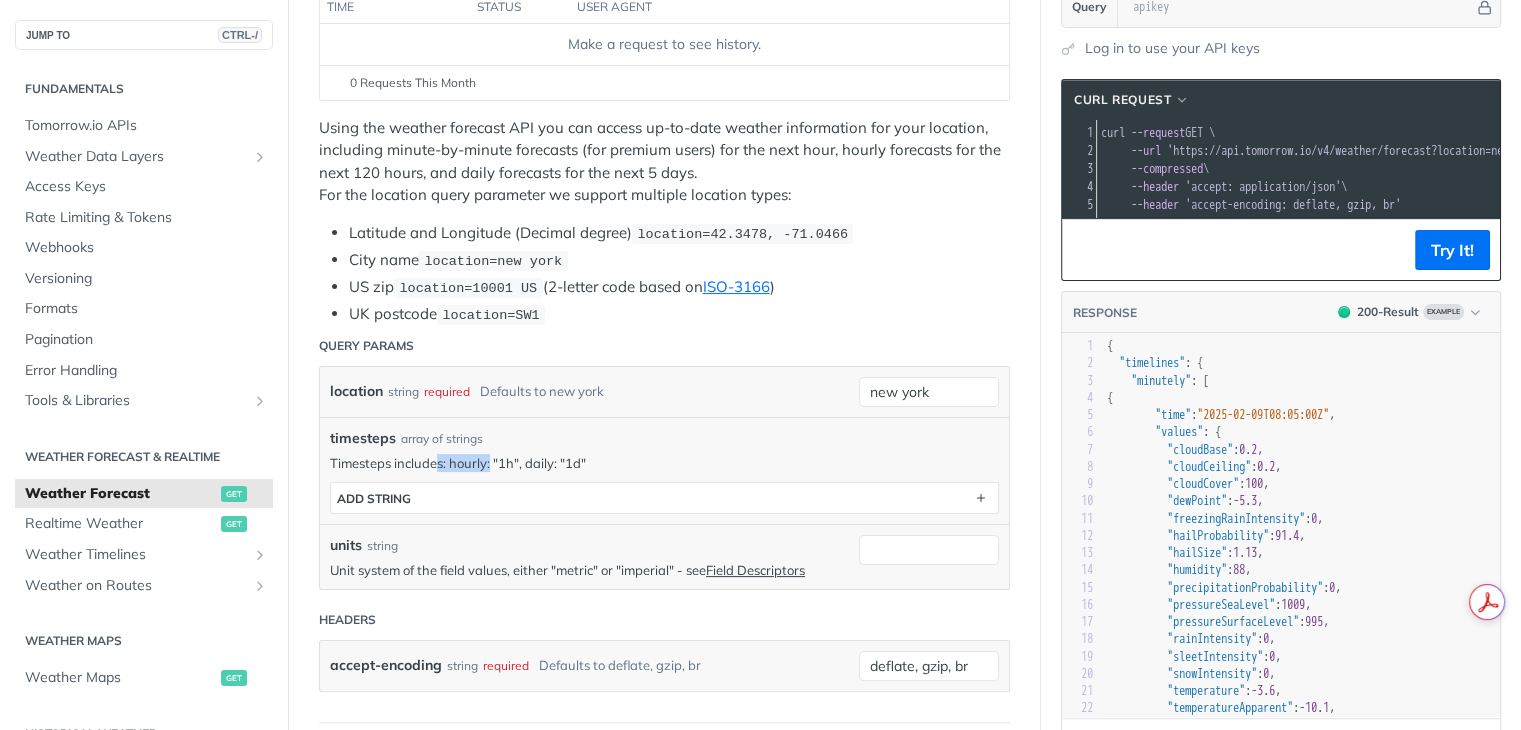 drag, startPoint x: 492, startPoint y: 457, endPoint x: 434, endPoint y: 459, distance: 58.034473 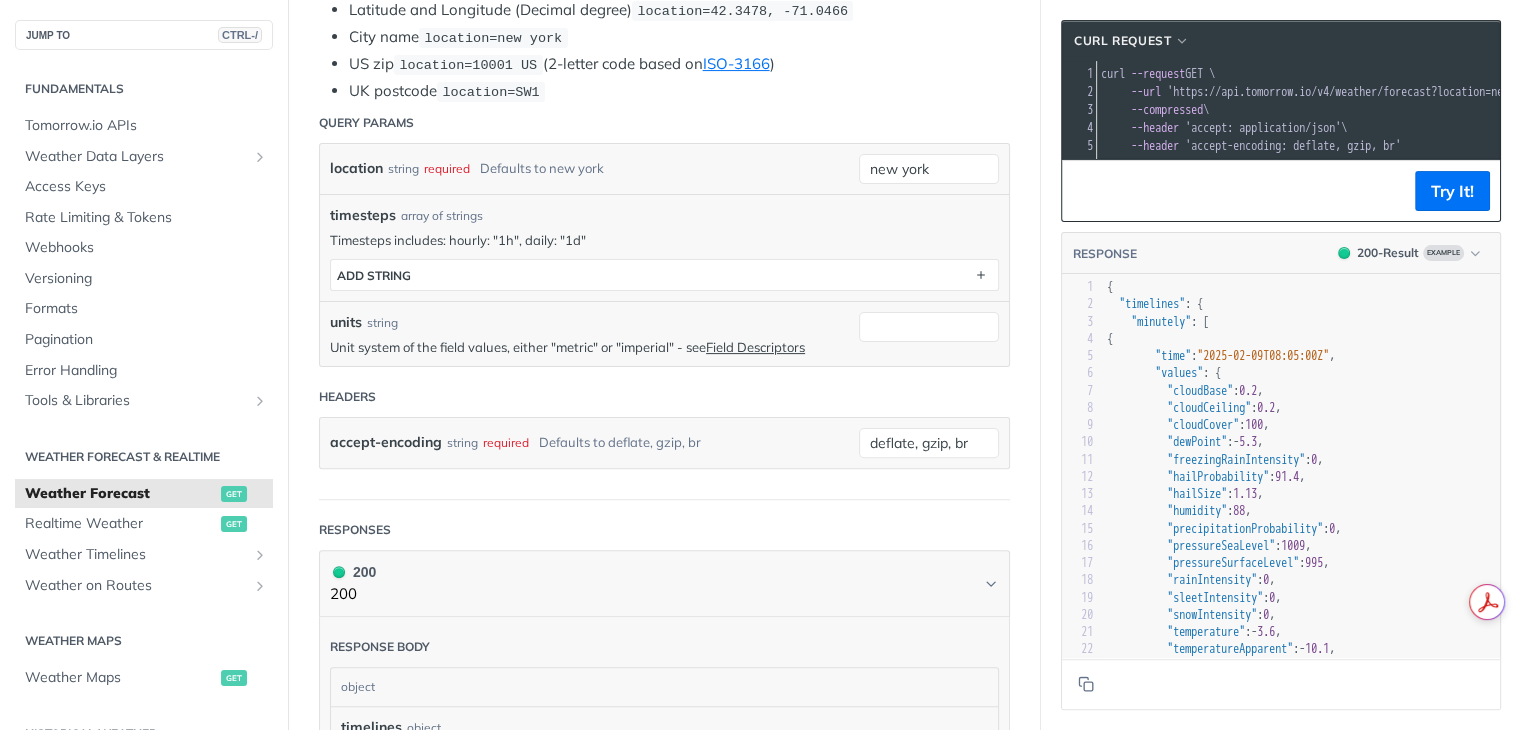 scroll, scrollTop: 450, scrollLeft: 0, axis: vertical 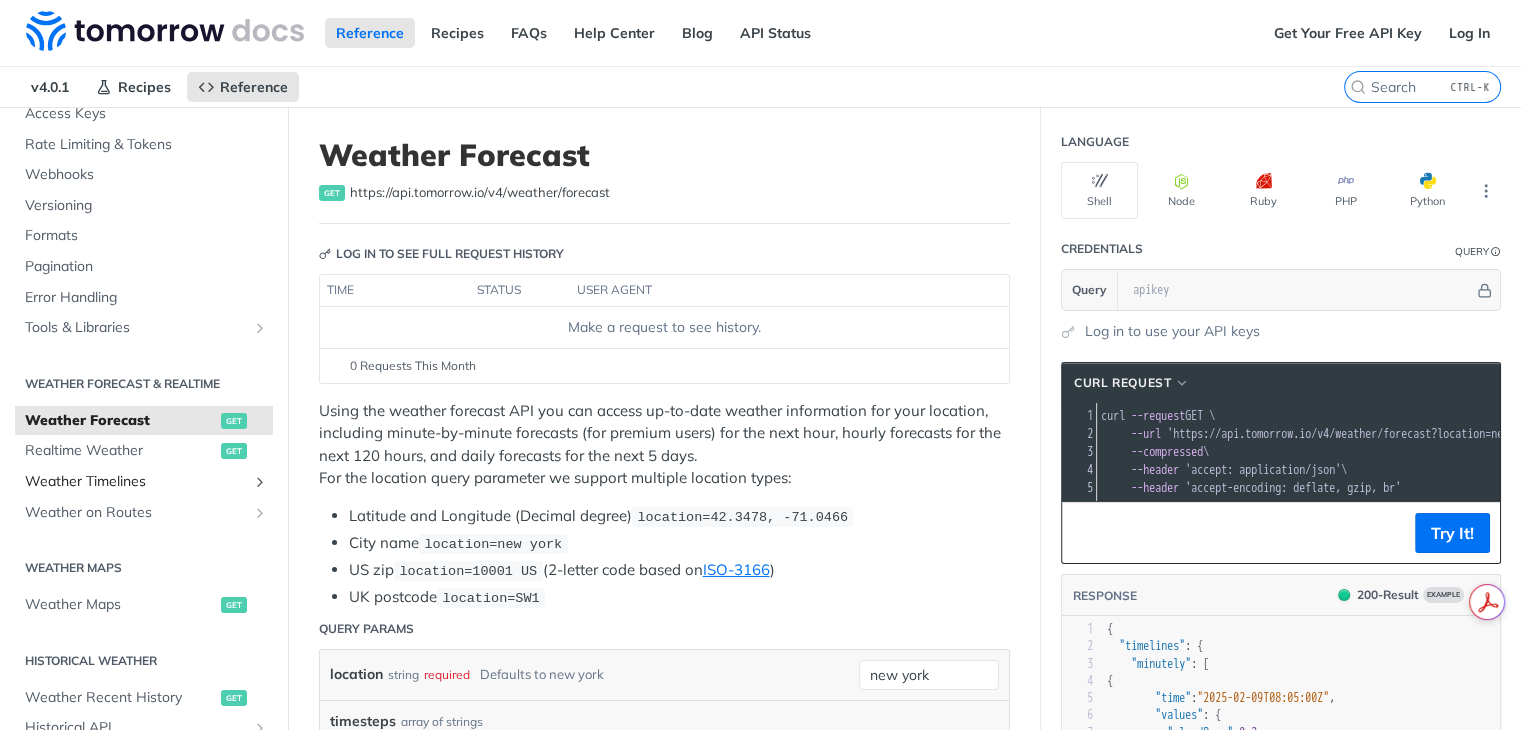 click on "Weather Timelines" at bounding box center (136, 482) 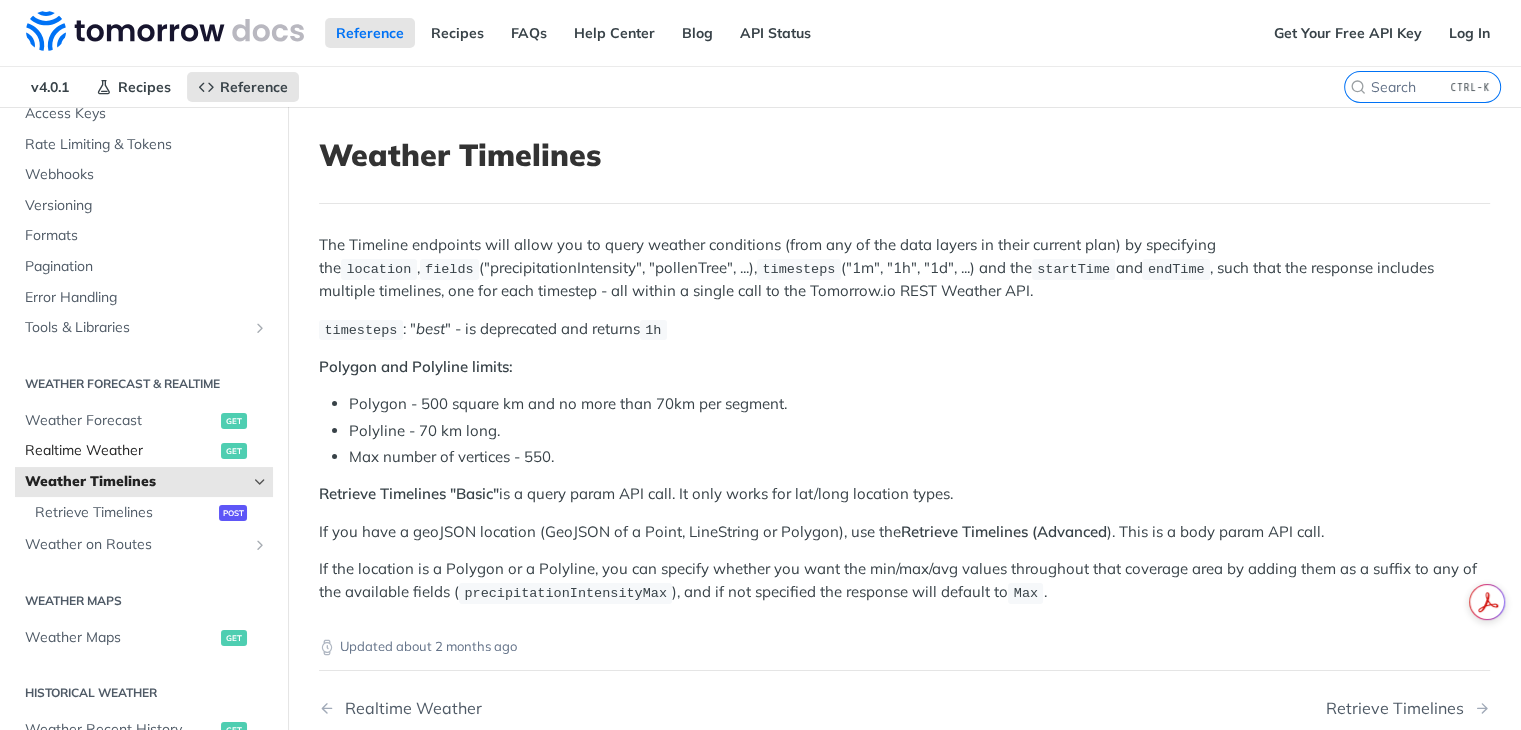 click on "Realtime Weather" at bounding box center [120, 451] 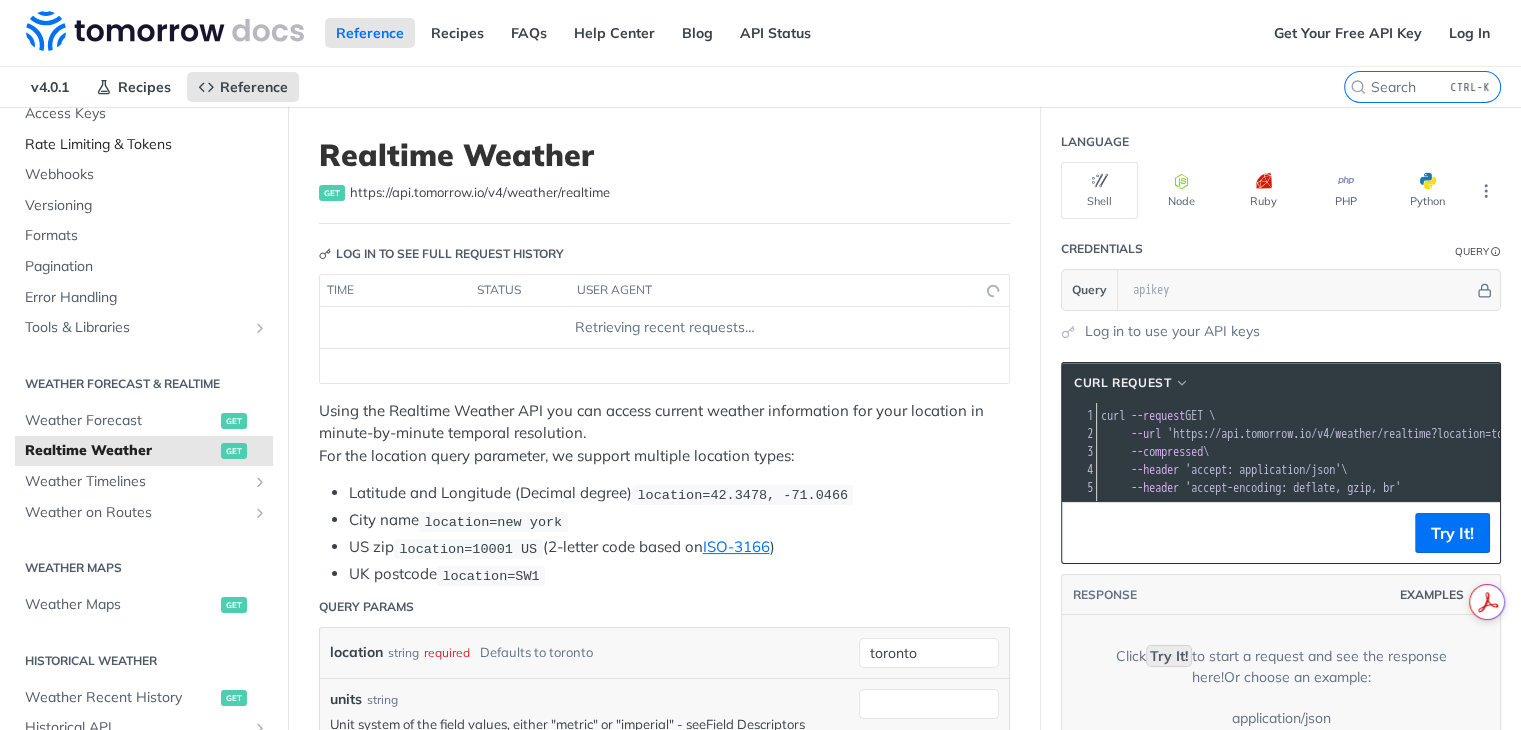 scroll, scrollTop: 0, scrollLeft: 0, axis: both 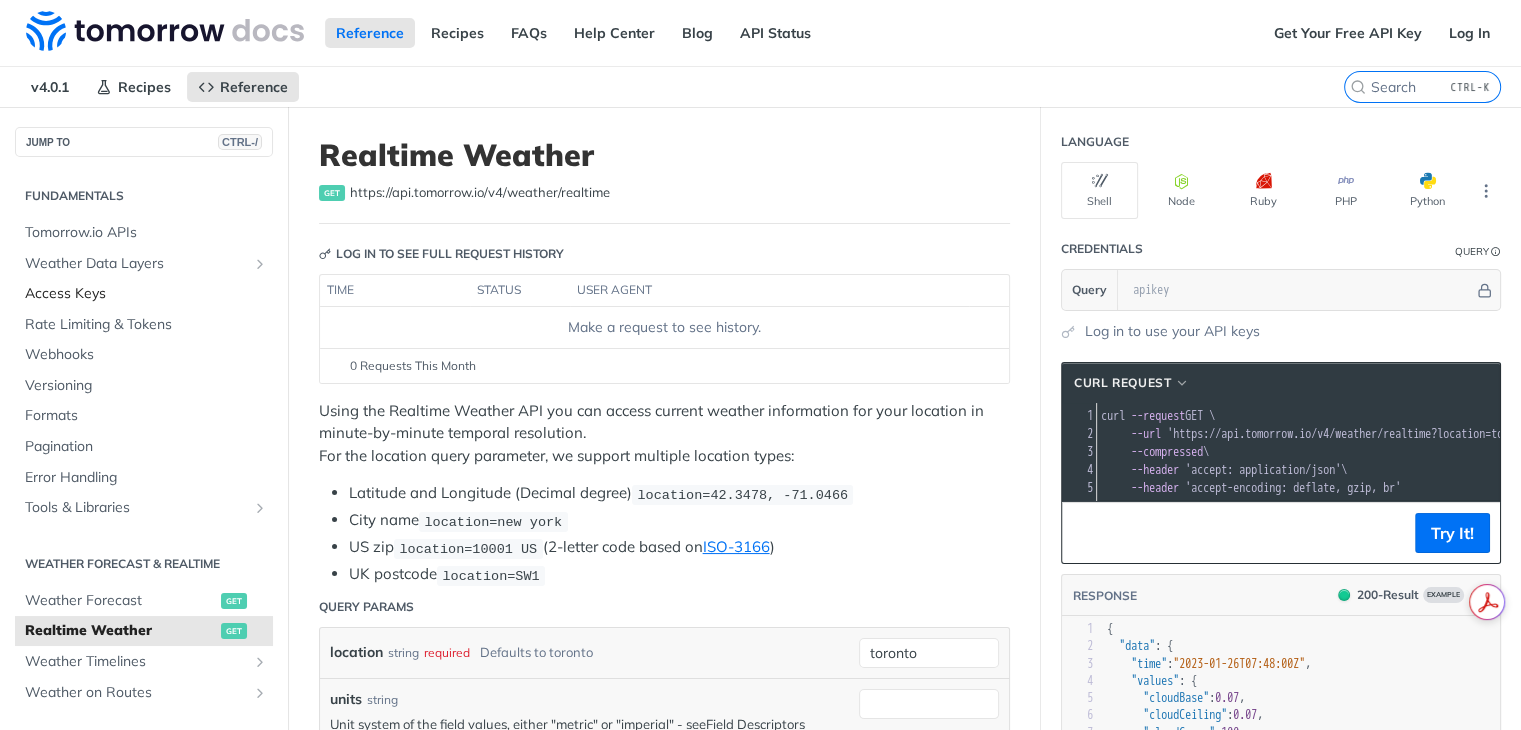 click on "Access Keys" at bounding box center [146, 294] 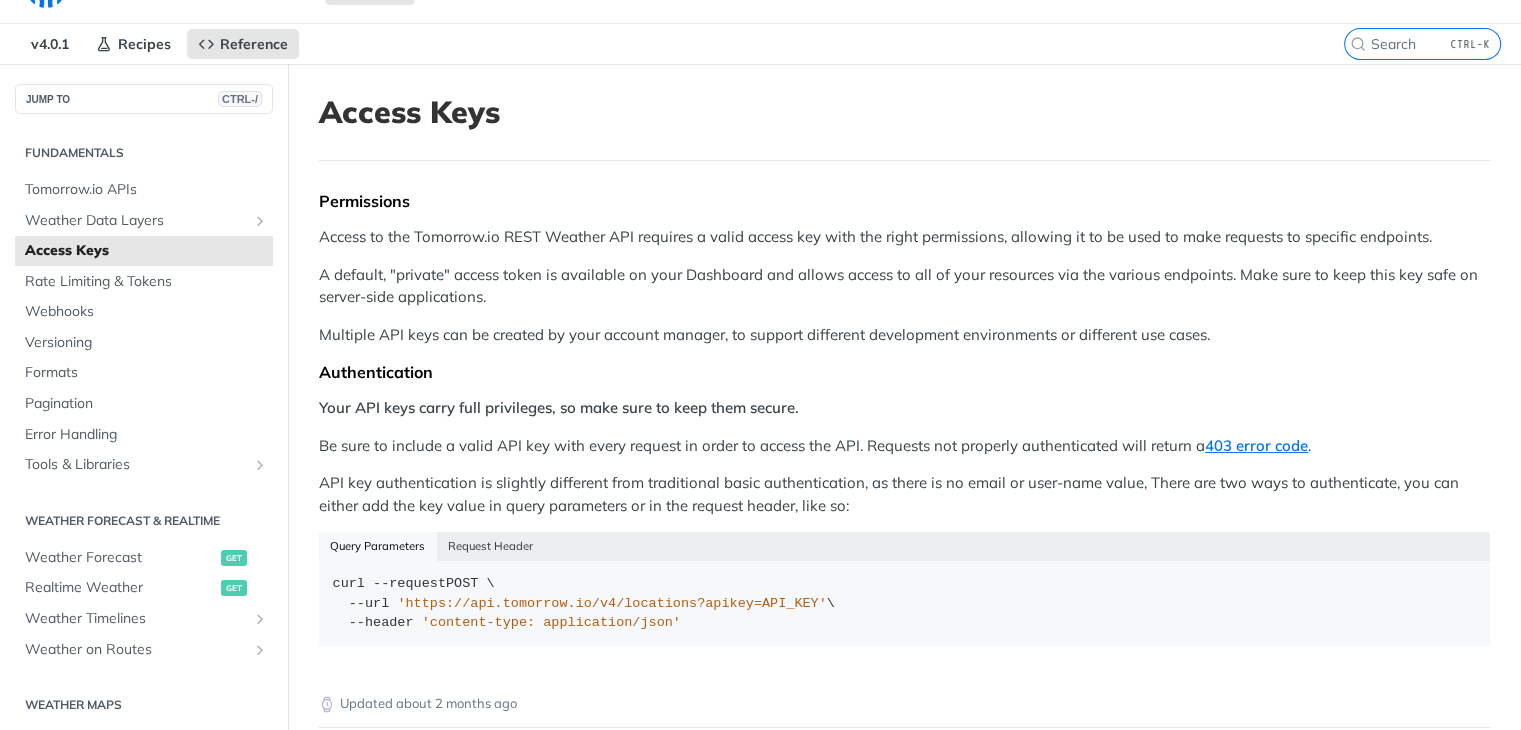 scroll, scrollTop: 44, scrollLeft: 0, axis: vertical 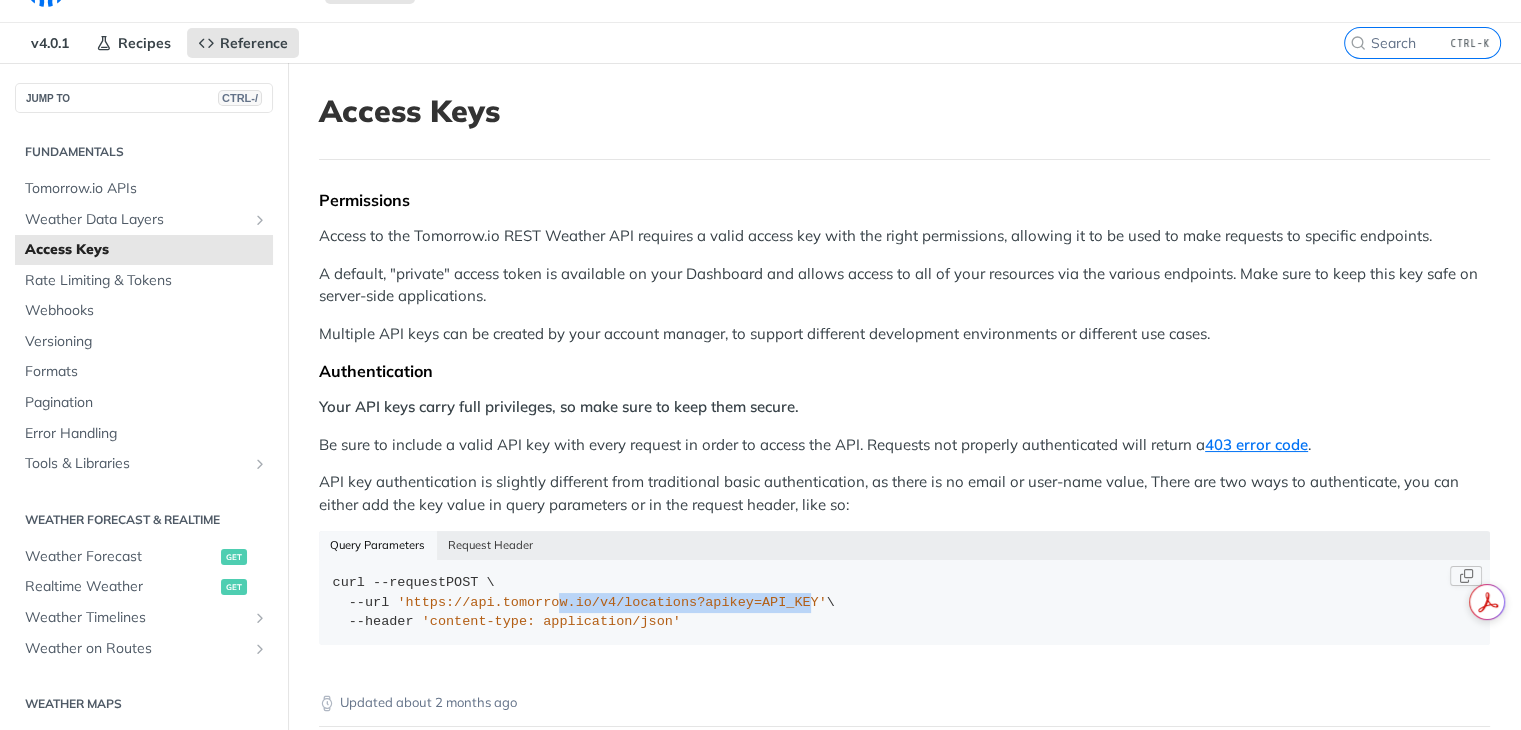 drag, startPoint x: 768, startPoint y: 606, endPoint x: 538, endPoint y: 605, distance: 230.00217 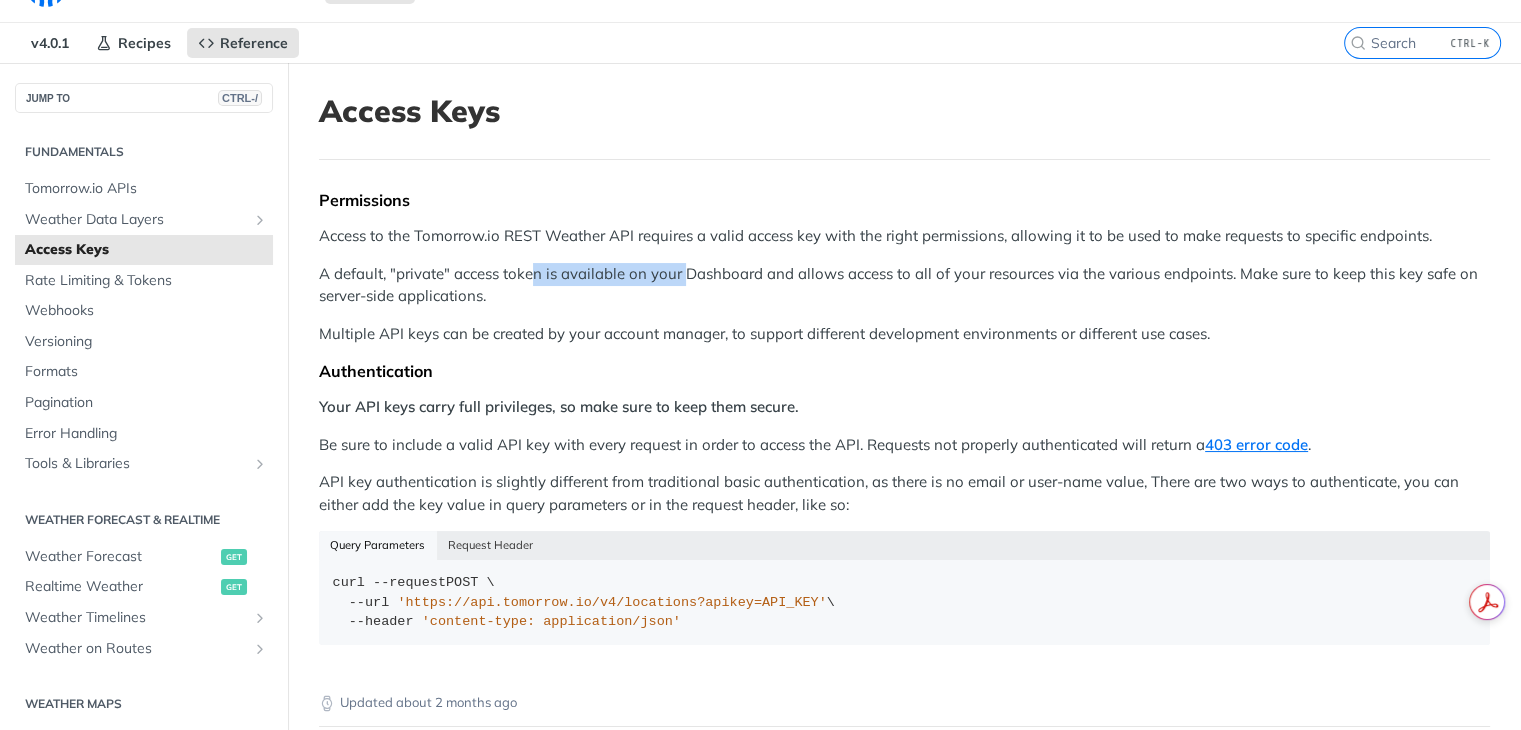 drag, startPoint x: 530, startPoint y: 258, endPoint x: 686, endPoint y: 271, distance: 156.54073 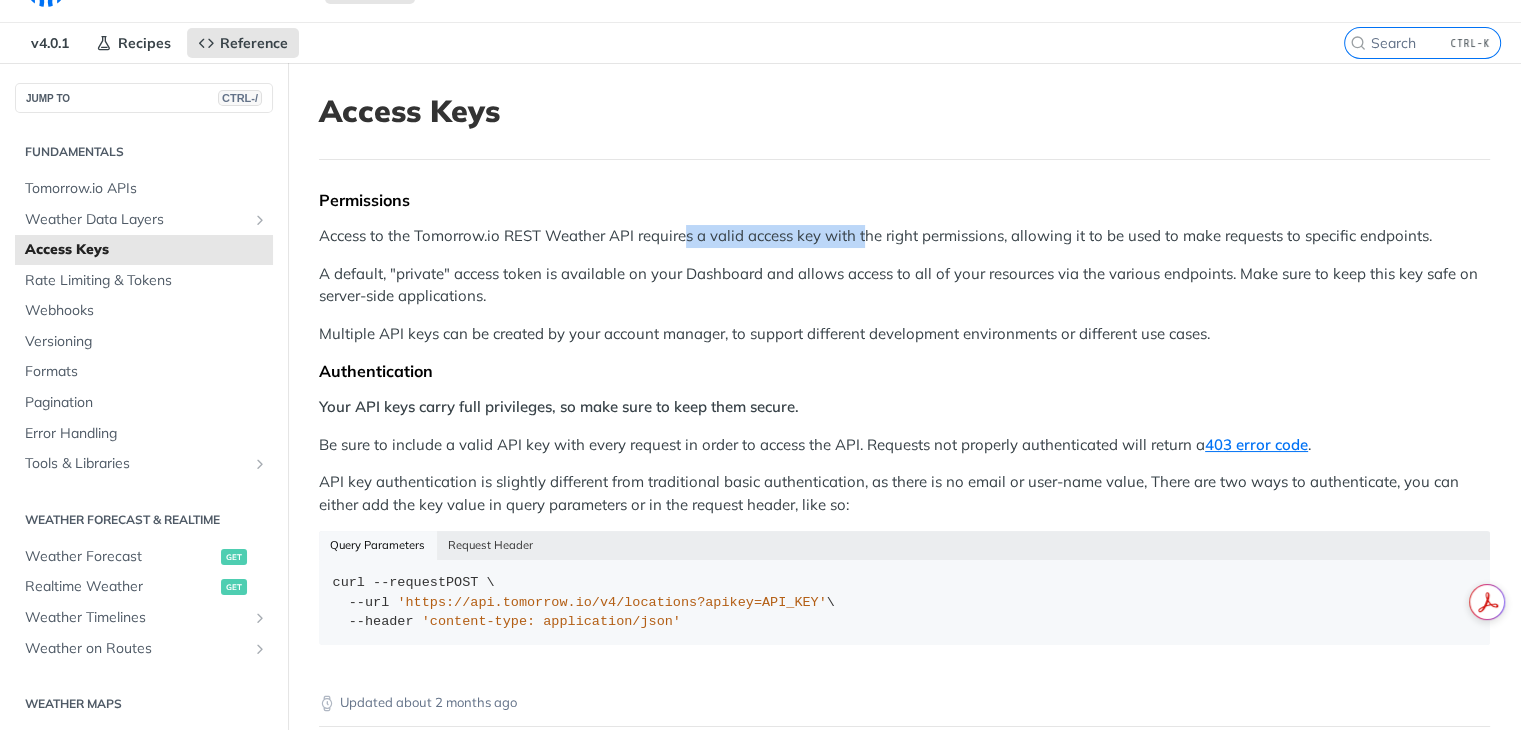 drag, startPoint x: 683, startPoint y: 238, endPoint x: 865, endPoint y: 238, distance: 182 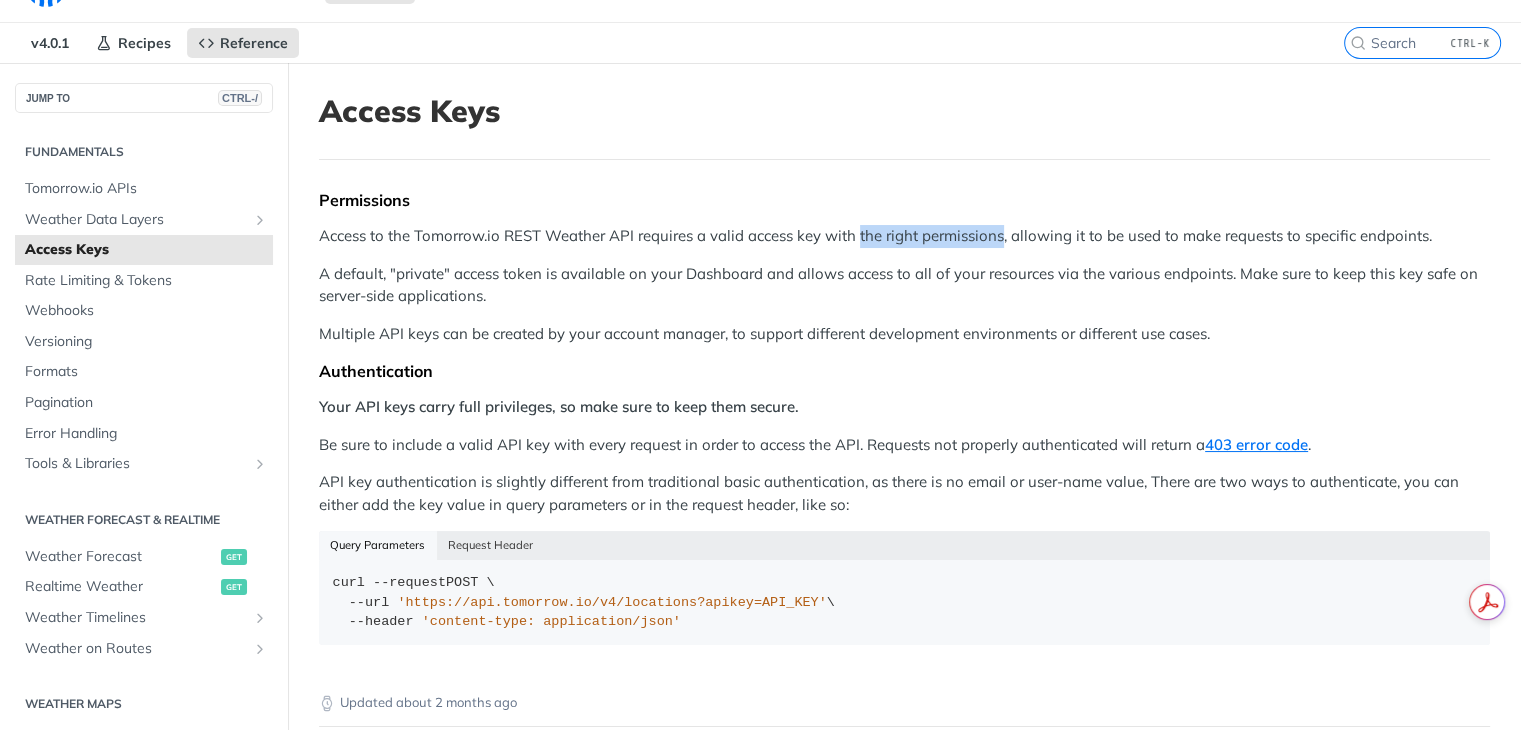 drag, startPoint x: 865, startPoint y: 238, endPoint x: 990, endPoint y: 239, distance: 125.004 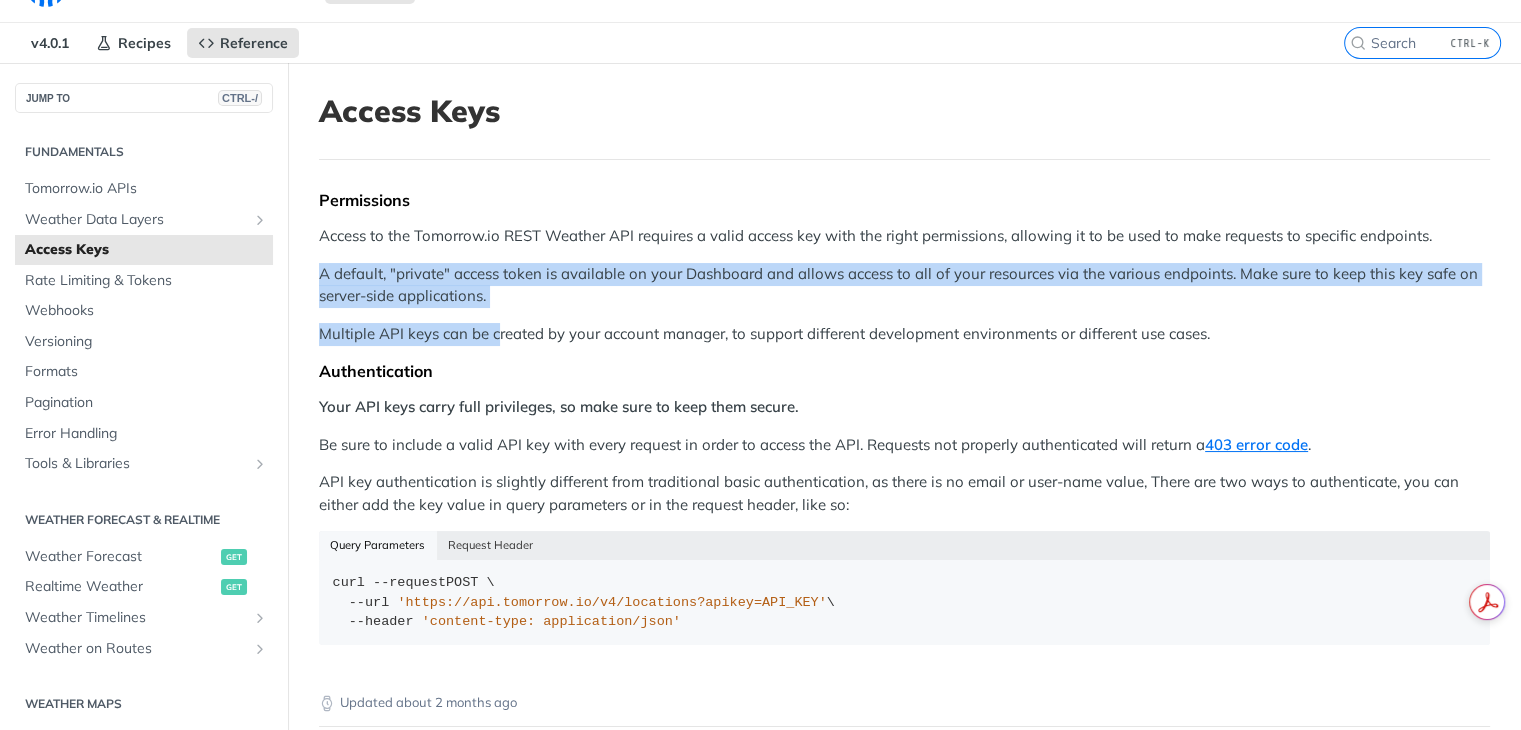 drag, startPoint x: 497, startPoint y: 305, endPoint x: 309, endPoint y: 272, distance: 190.8743 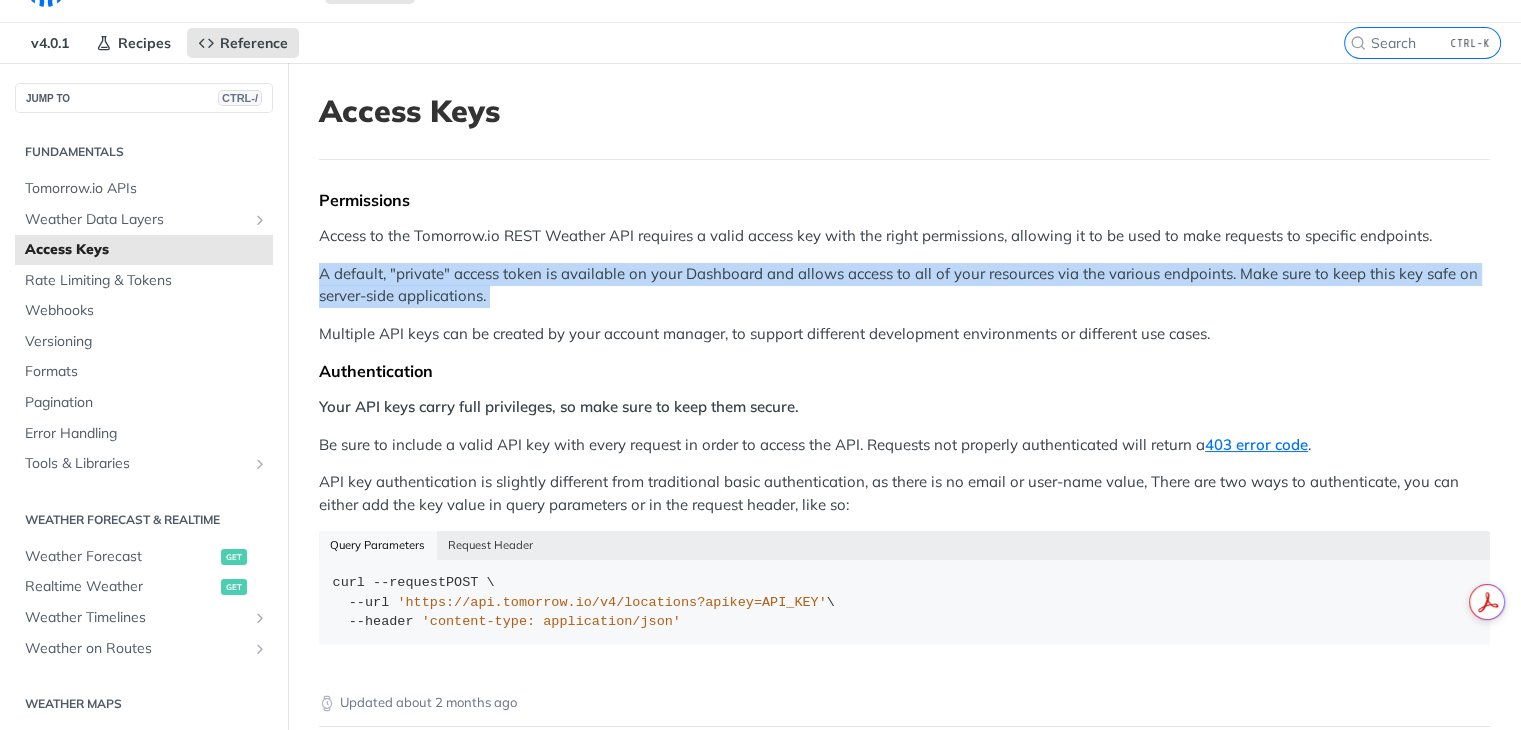 drag, startPoint x: 309, startPoint y: 272, endPoint x: 508, endPoint y: 296, distance: 200.44202 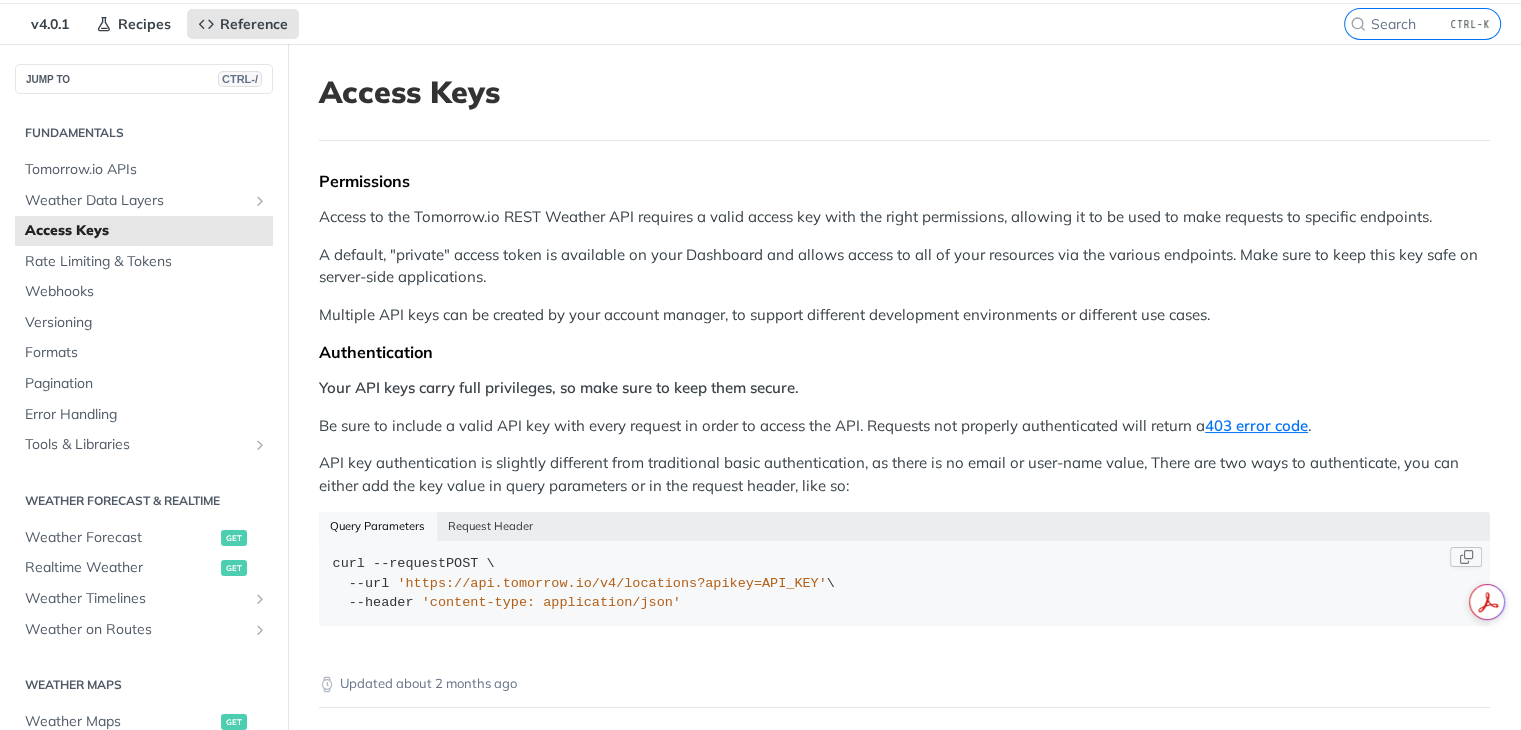 scroll, scrollTop: 70, scrollLeft: 0, axis: vertical 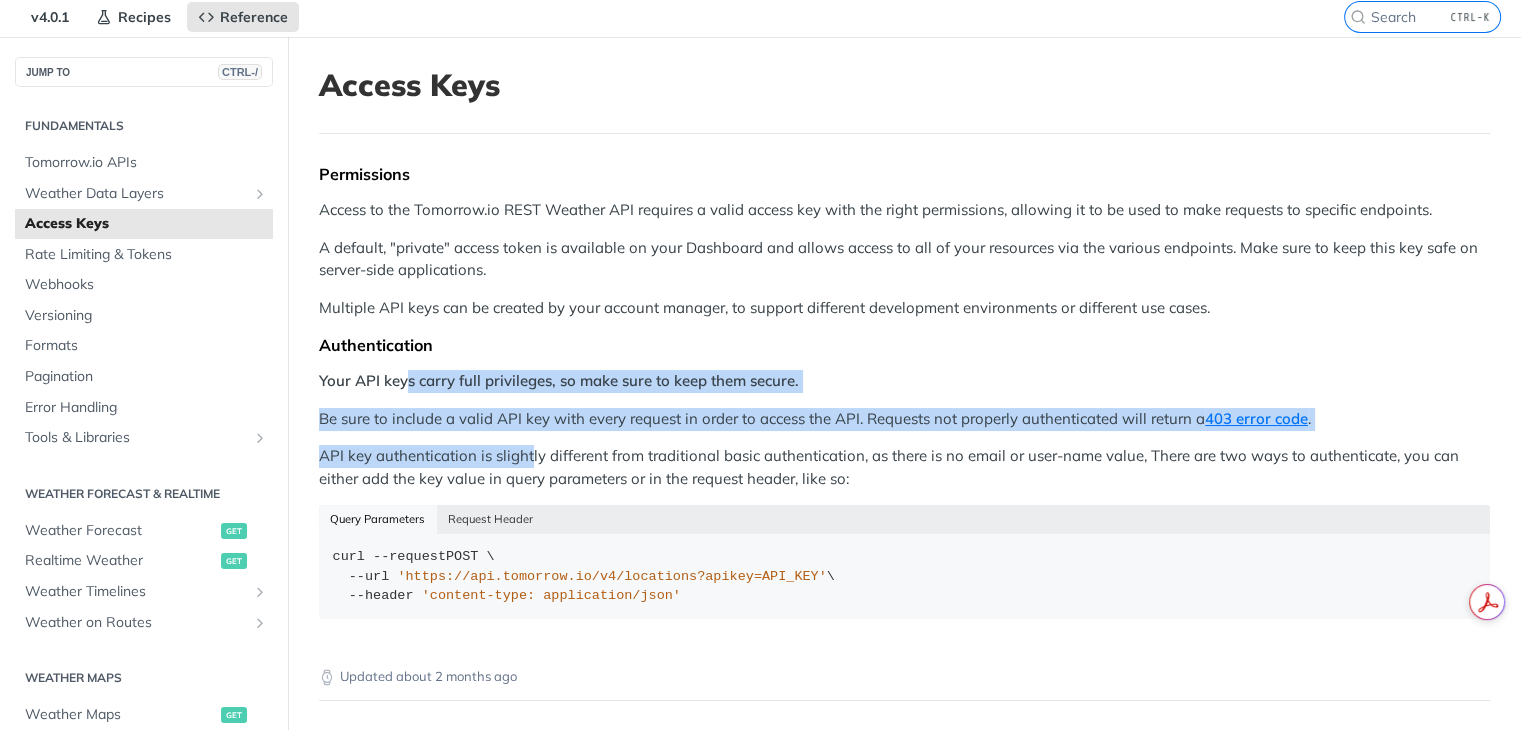 drag, startPoint x: 529, startPoint y: 431, endPoint x: 405, endPoint y: 382, distance: 133.33041 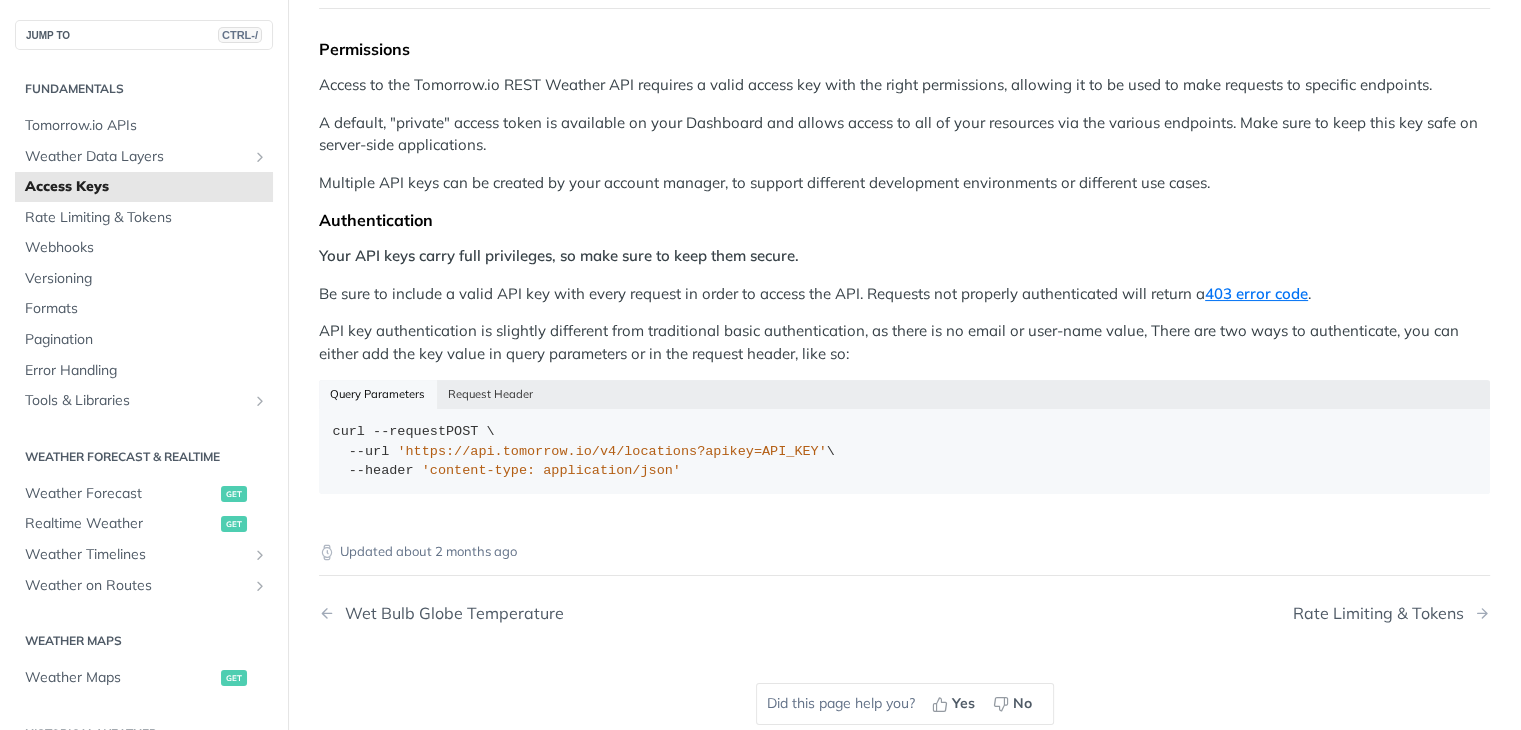 scroll, scrollTop: 196, scrollLeft: 0, axis: vertical 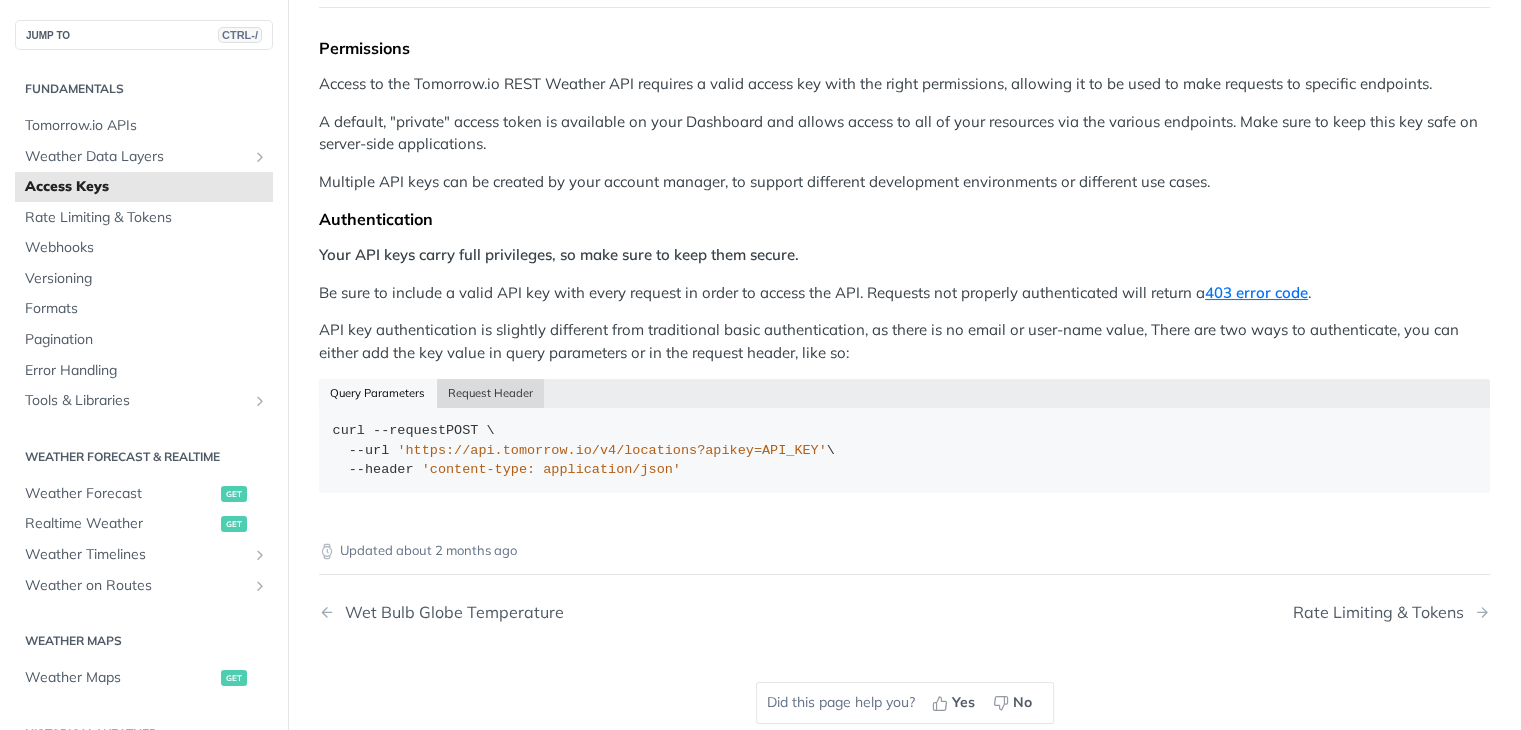 click on "Request Header" at bounding box center [491, 393] 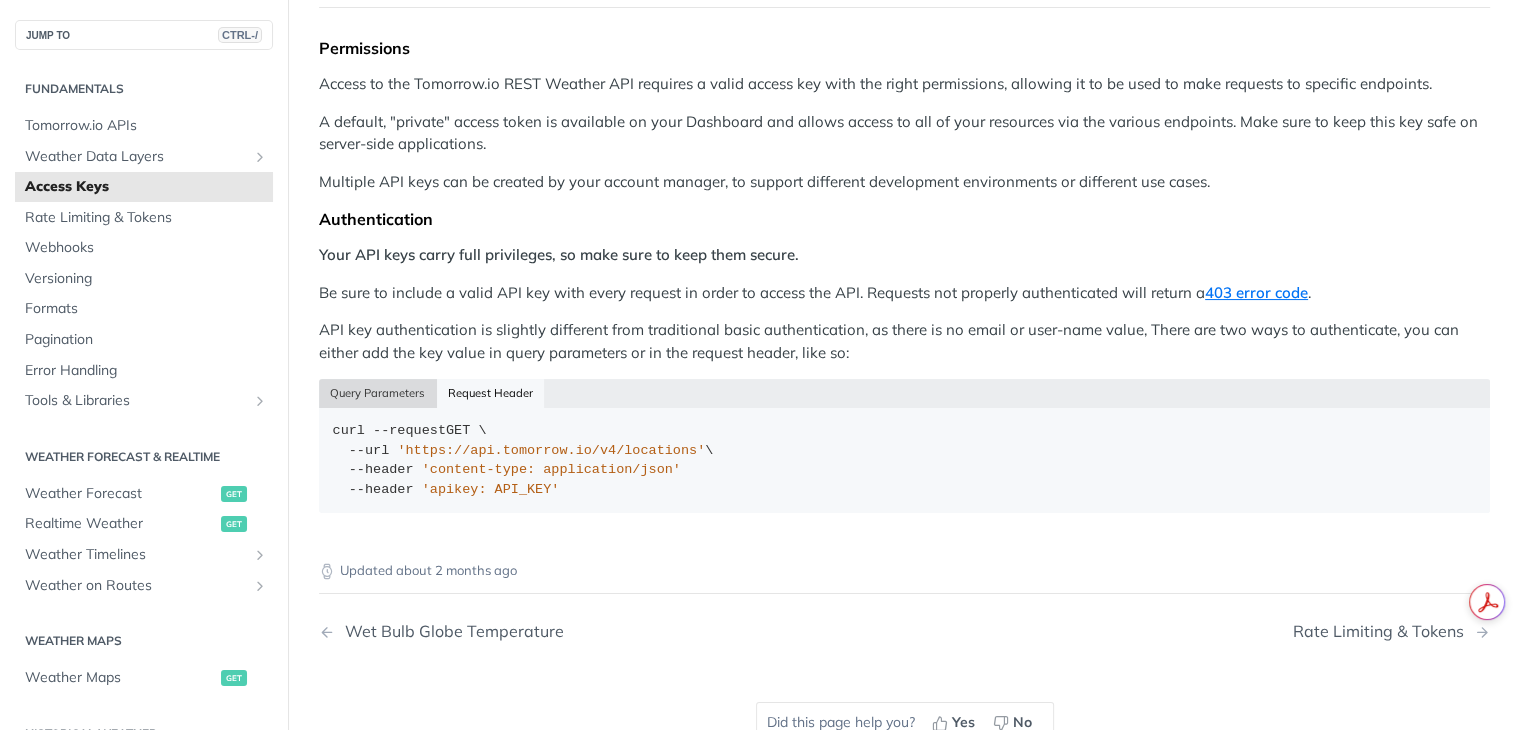 click on "Query Parameters" at bounding box center (378, 393) 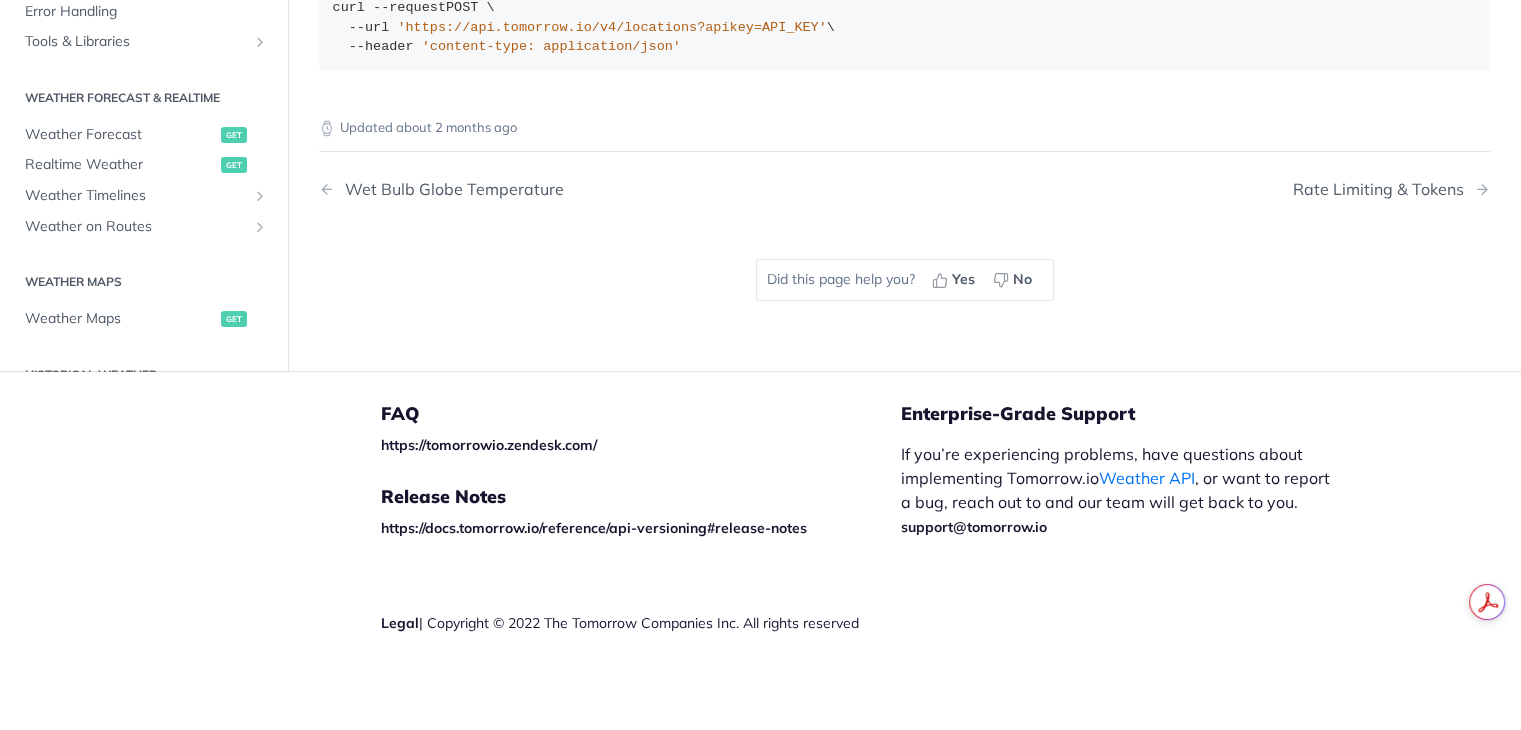 scroll, scrollTop: 0, scrollLeft: 0, axis: both 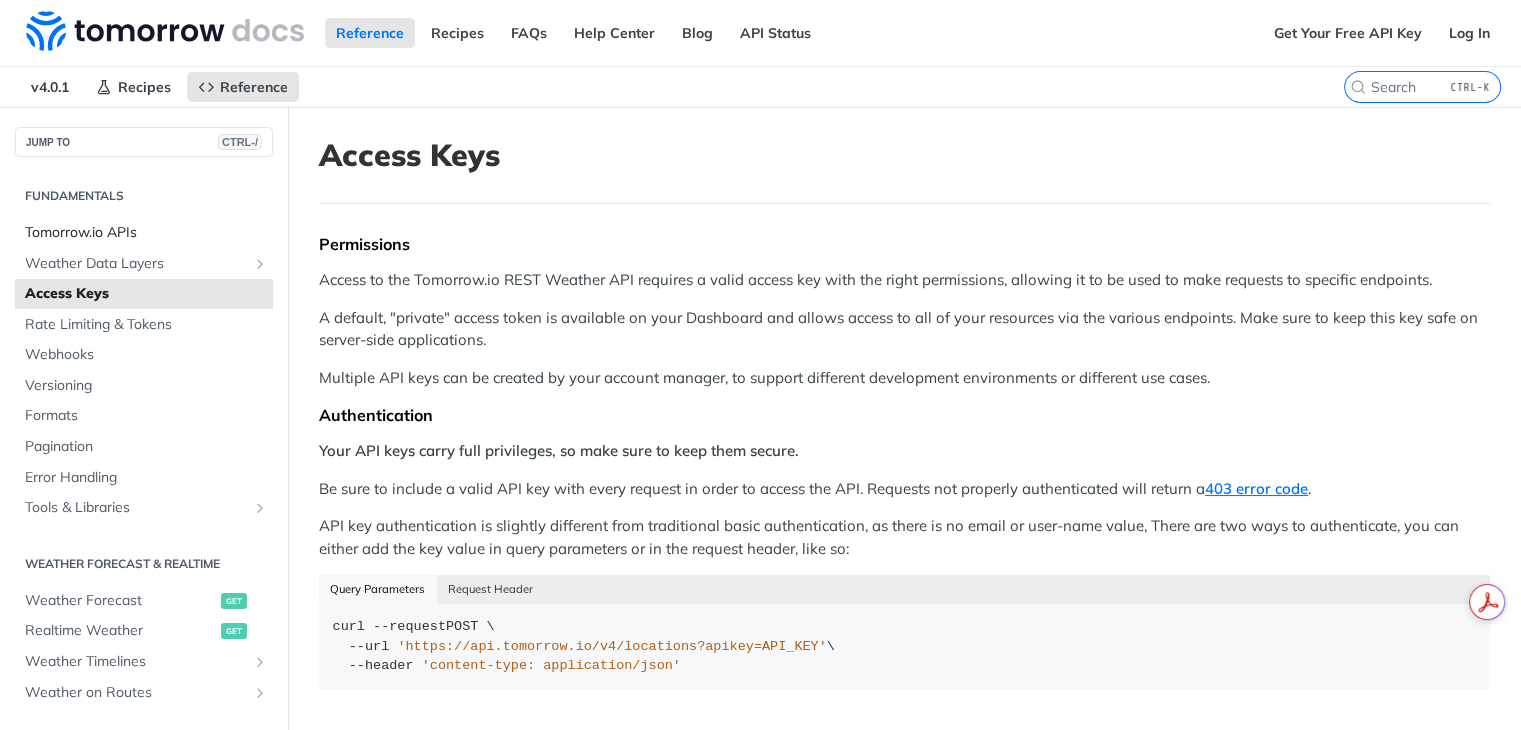 click on "Tomorrow.io APIs" at bounding box center [144, 233] 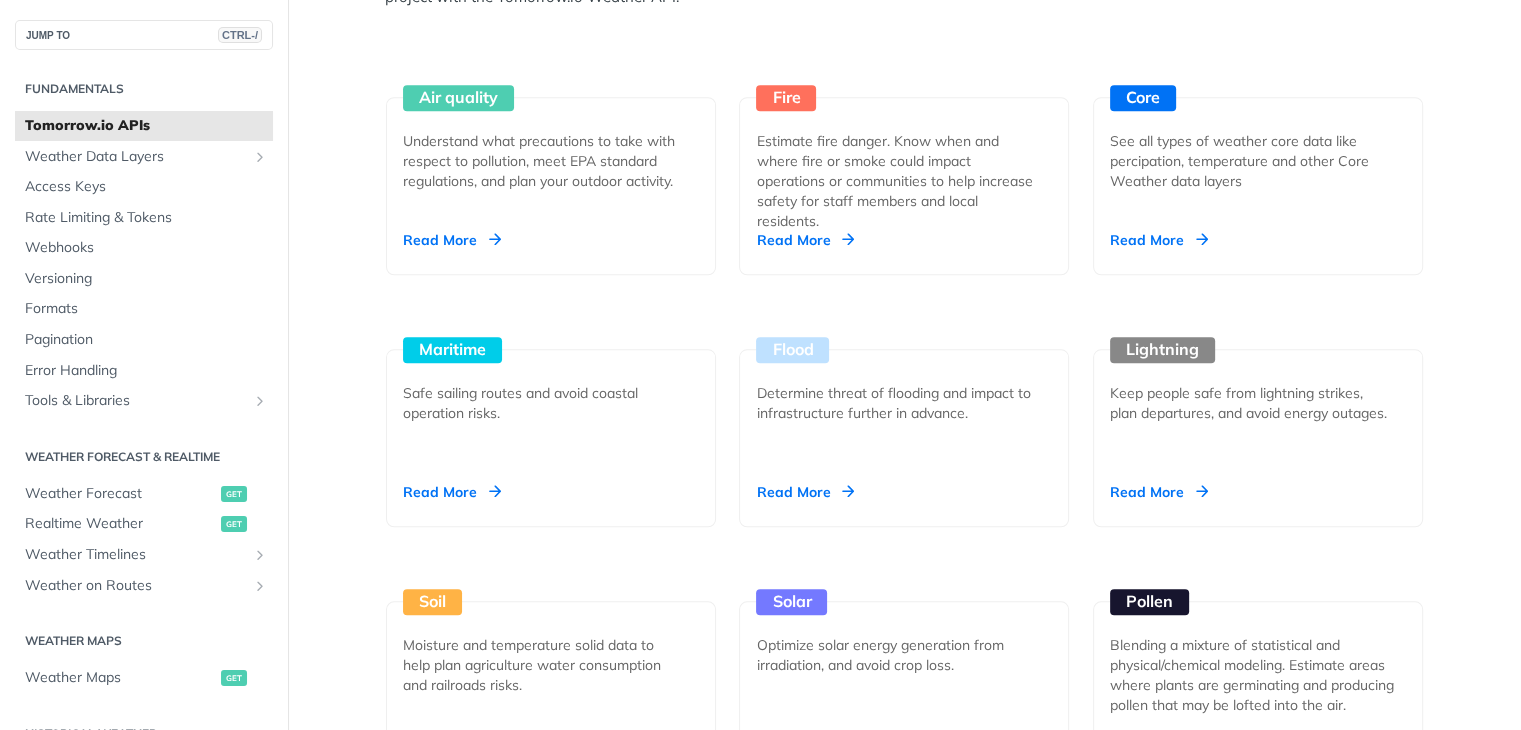 scroll, scrollTop: 1942, scrollLeft: 0, axis: vertical 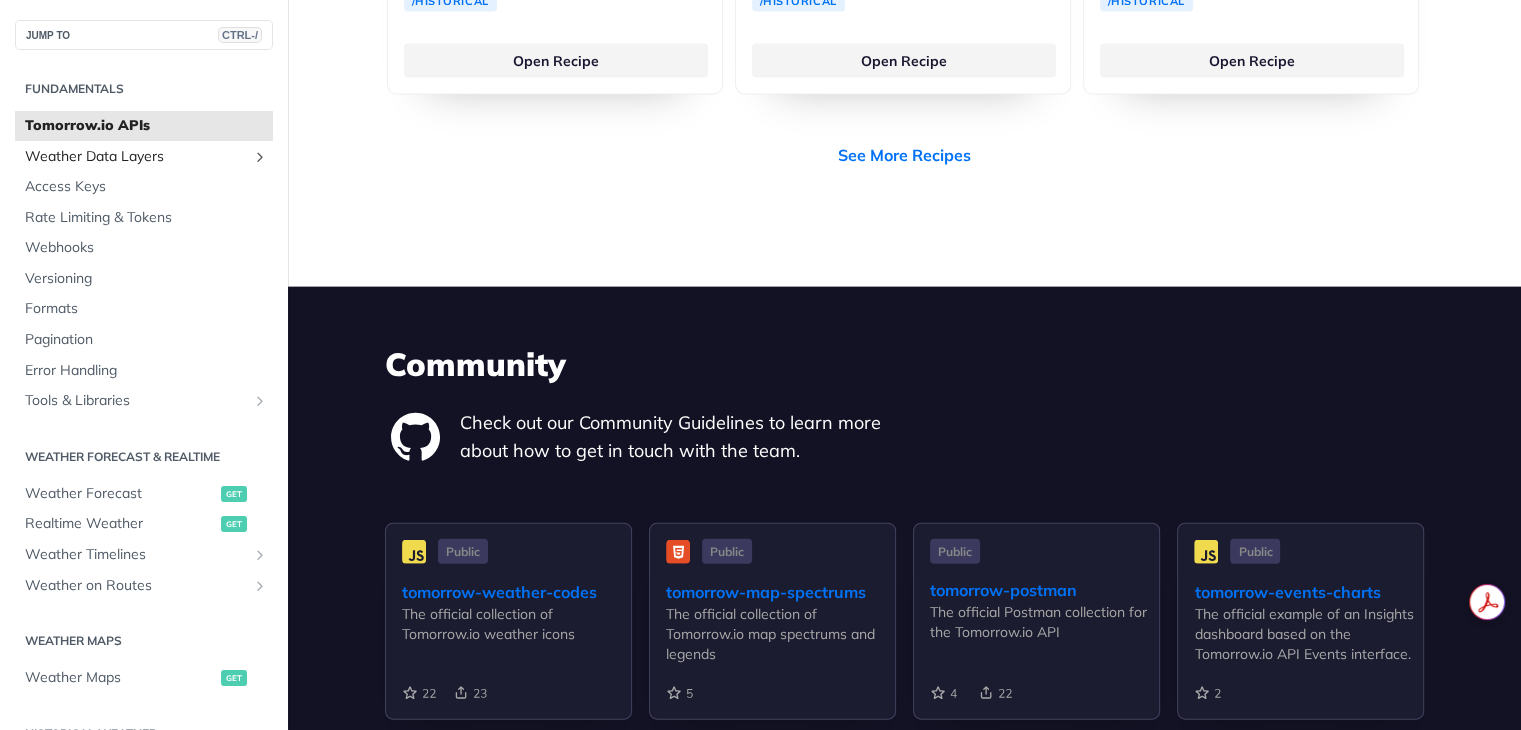 click at bounding box center (260, 157) 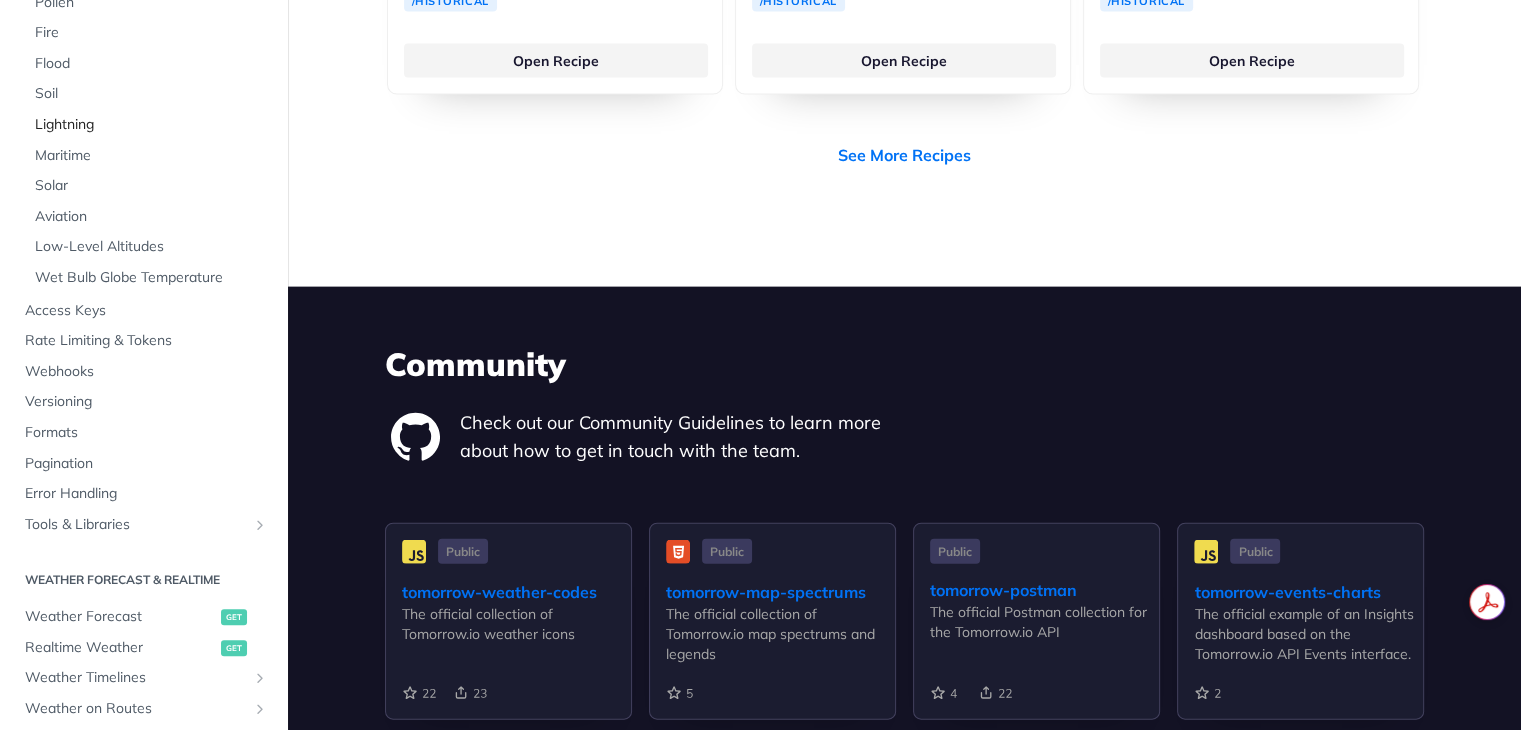 scroll, scrollTop: 376, scrollLeft: 0, axis: vertical 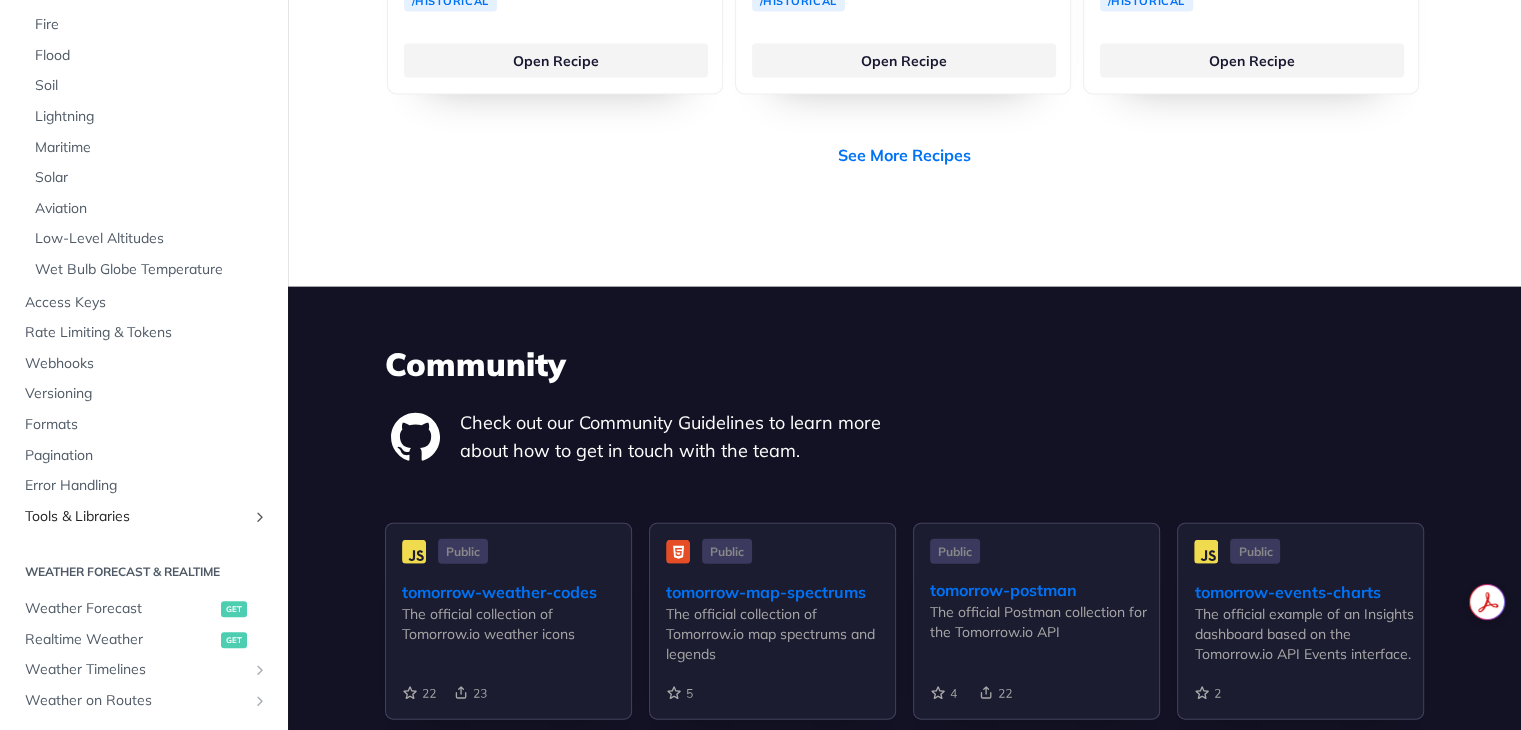 click at bounding box center [260, 517] 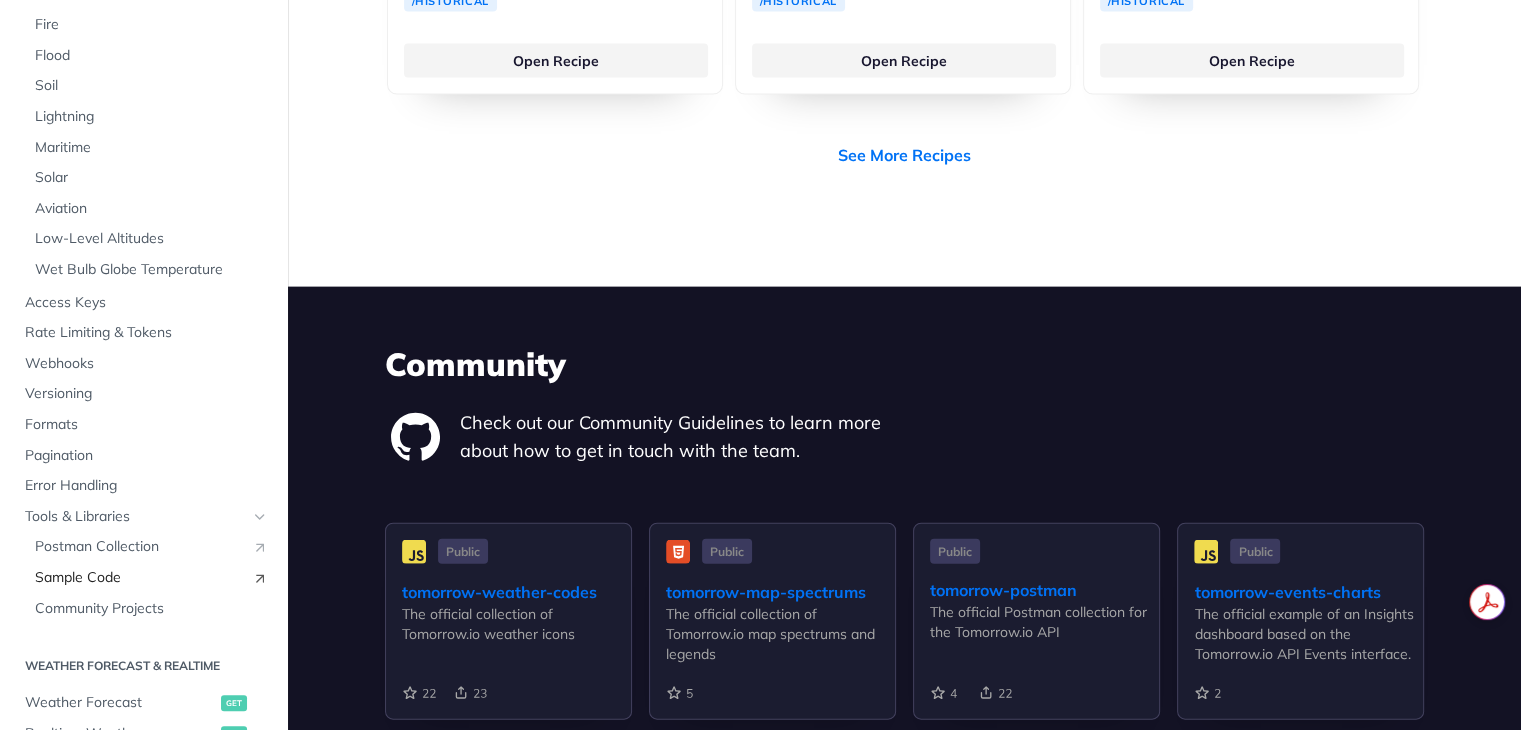 click at bounding box center (260, 578) 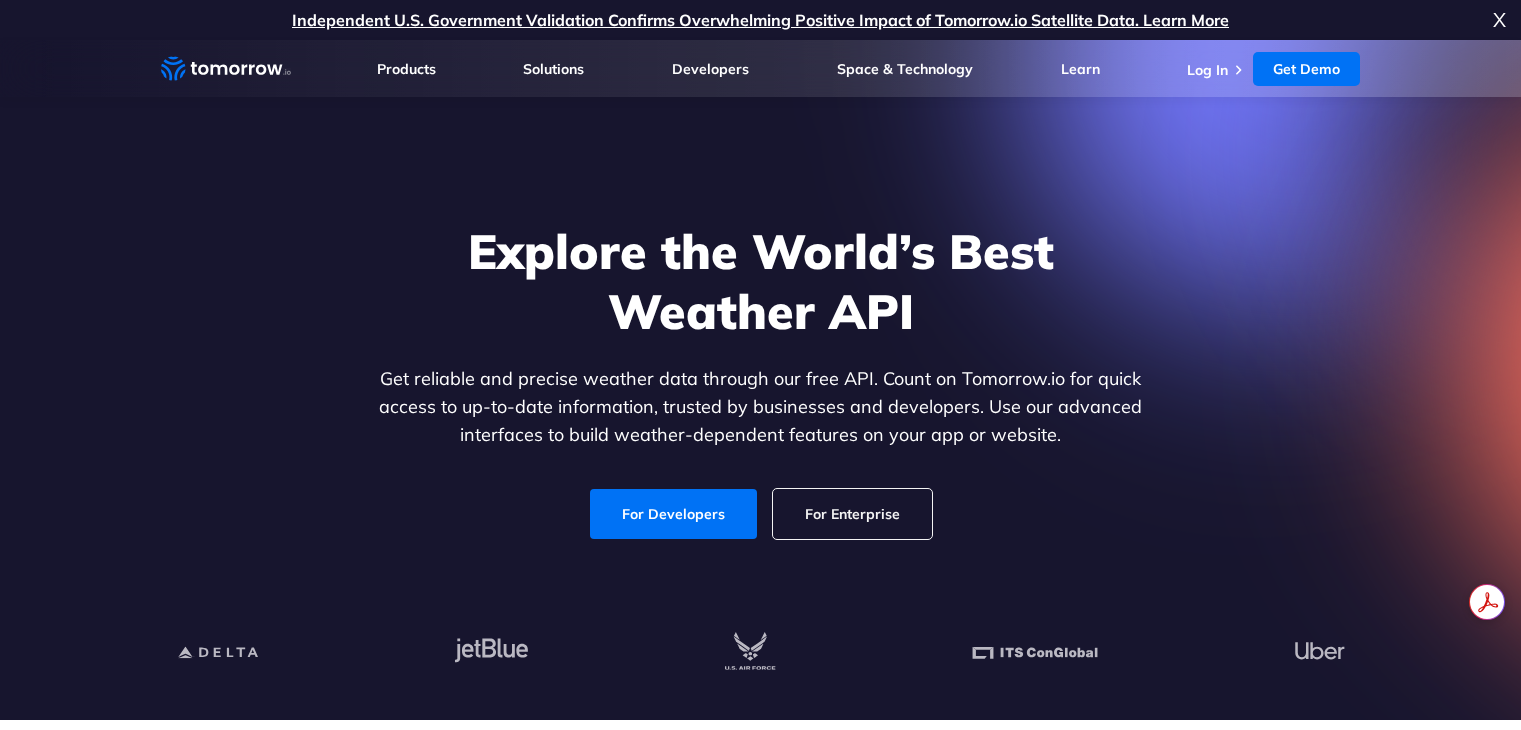 scroll, scrollTop: 0, scrollLeft: 0, axis: both 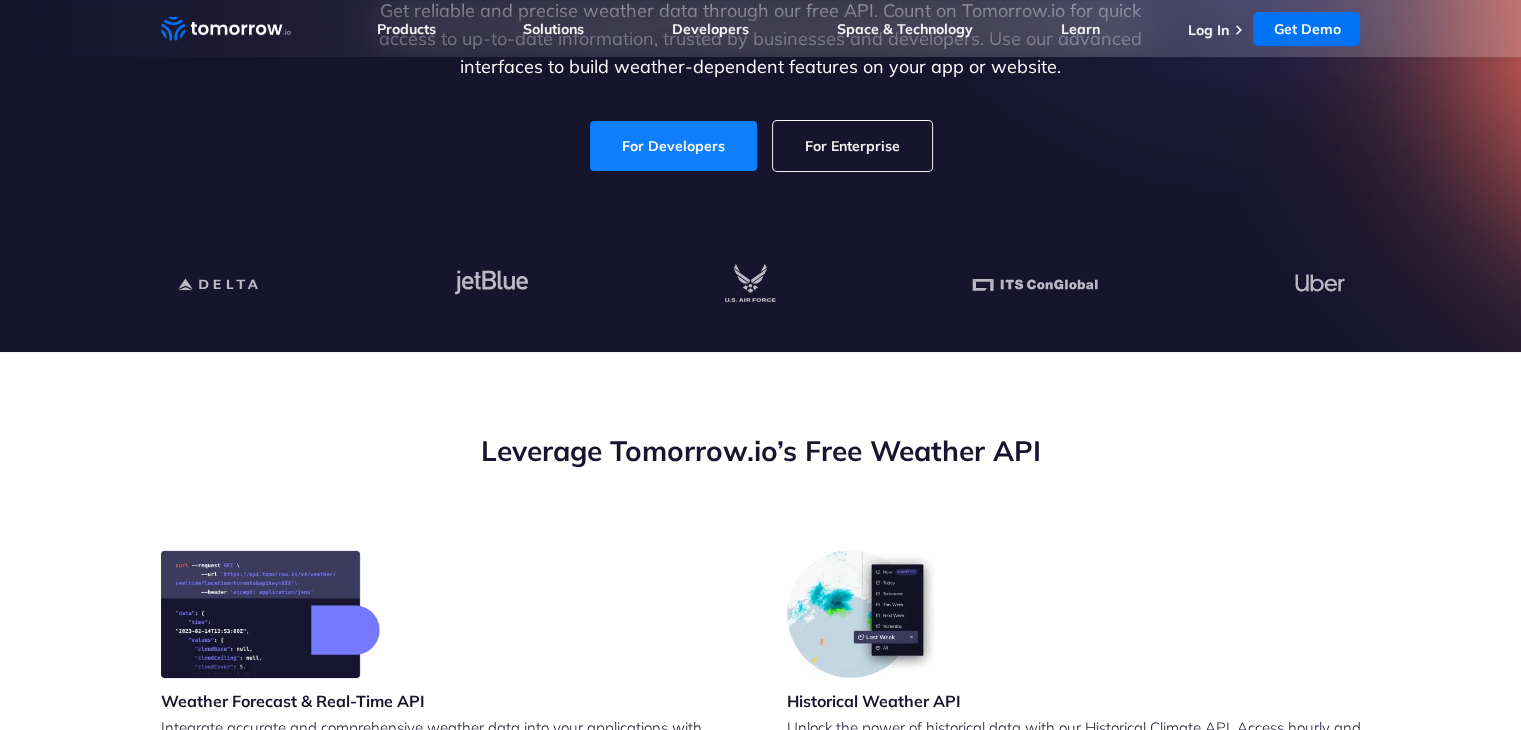 click on "For Developers" 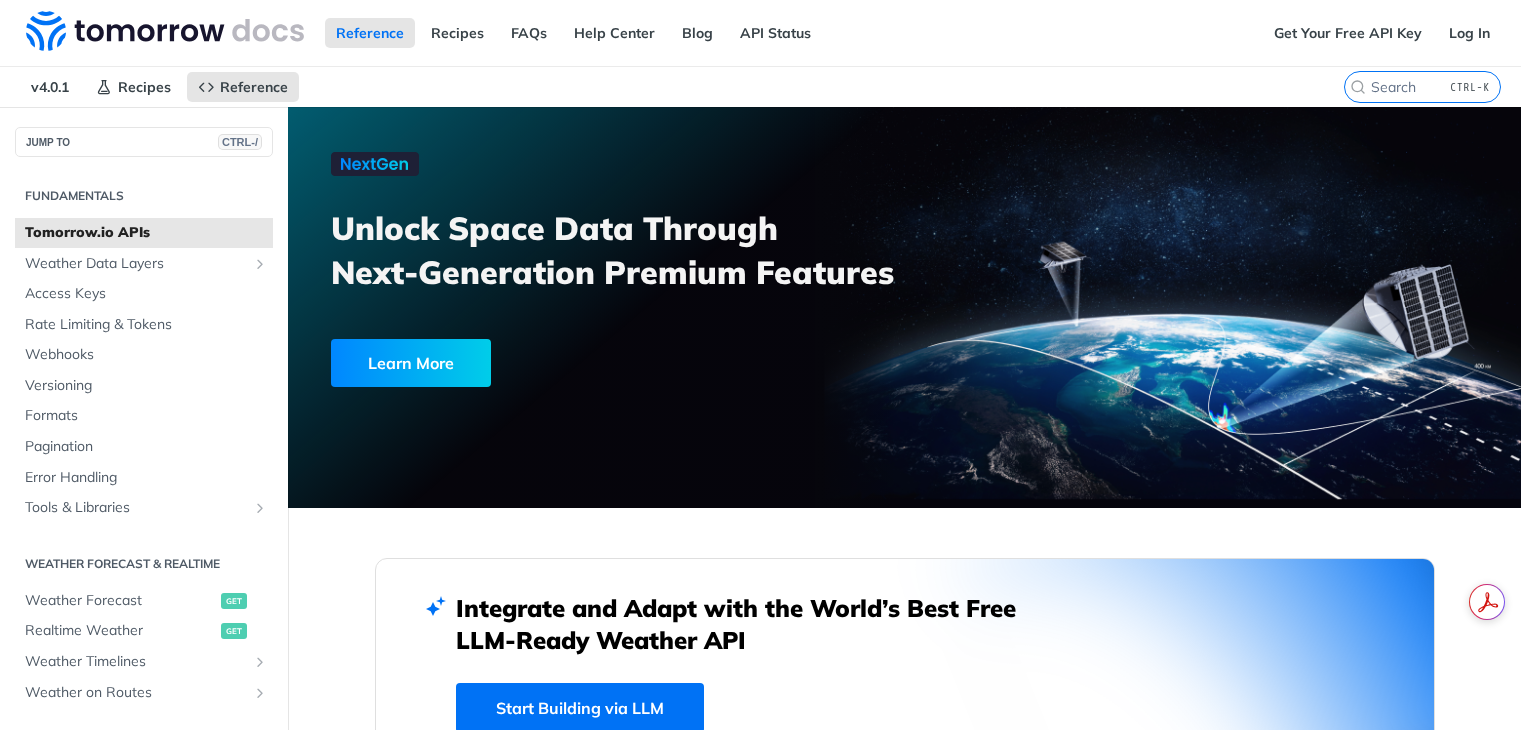scroll, scrollTop: 0, scrollLeft: 0, axis: both 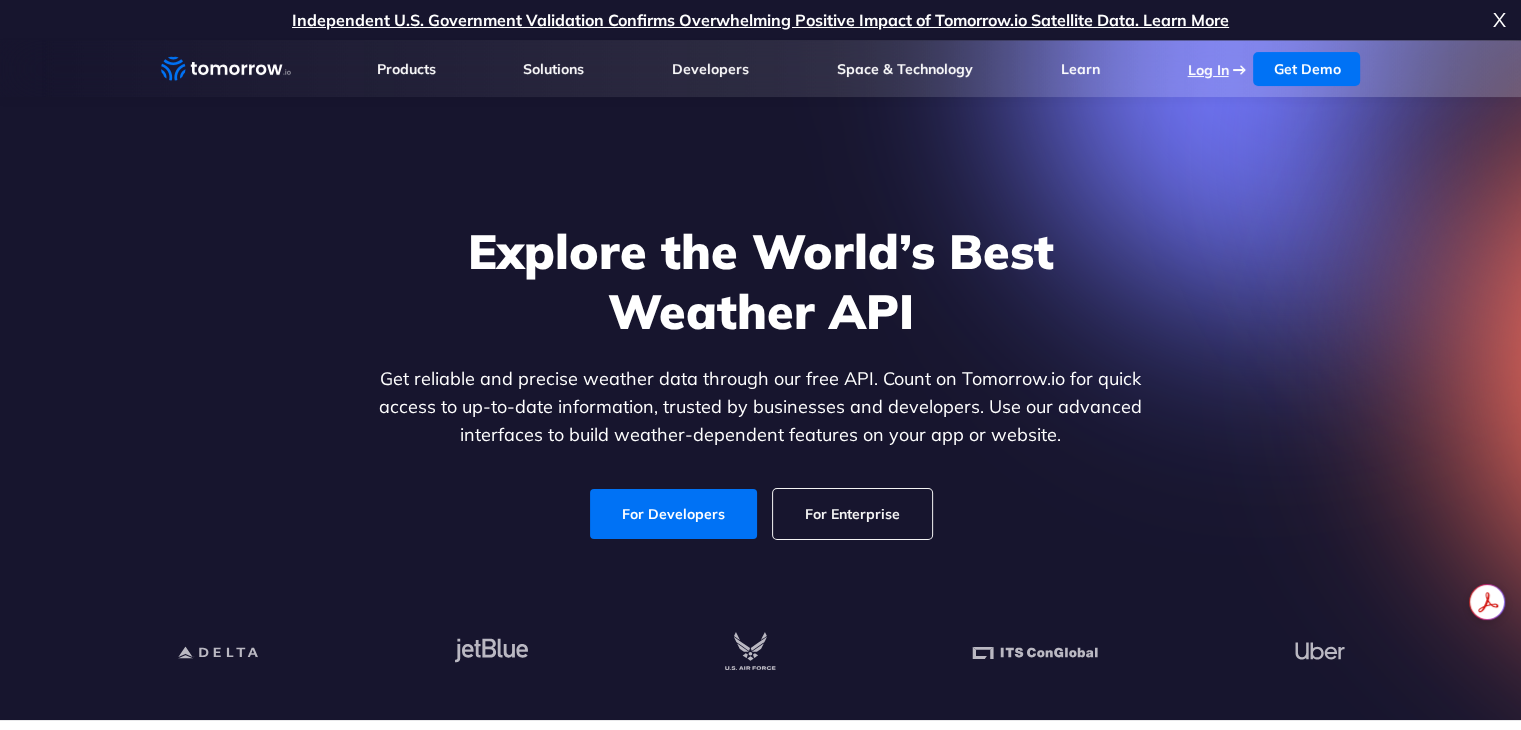 click on "Log In" at bounding box center [1207, 70] 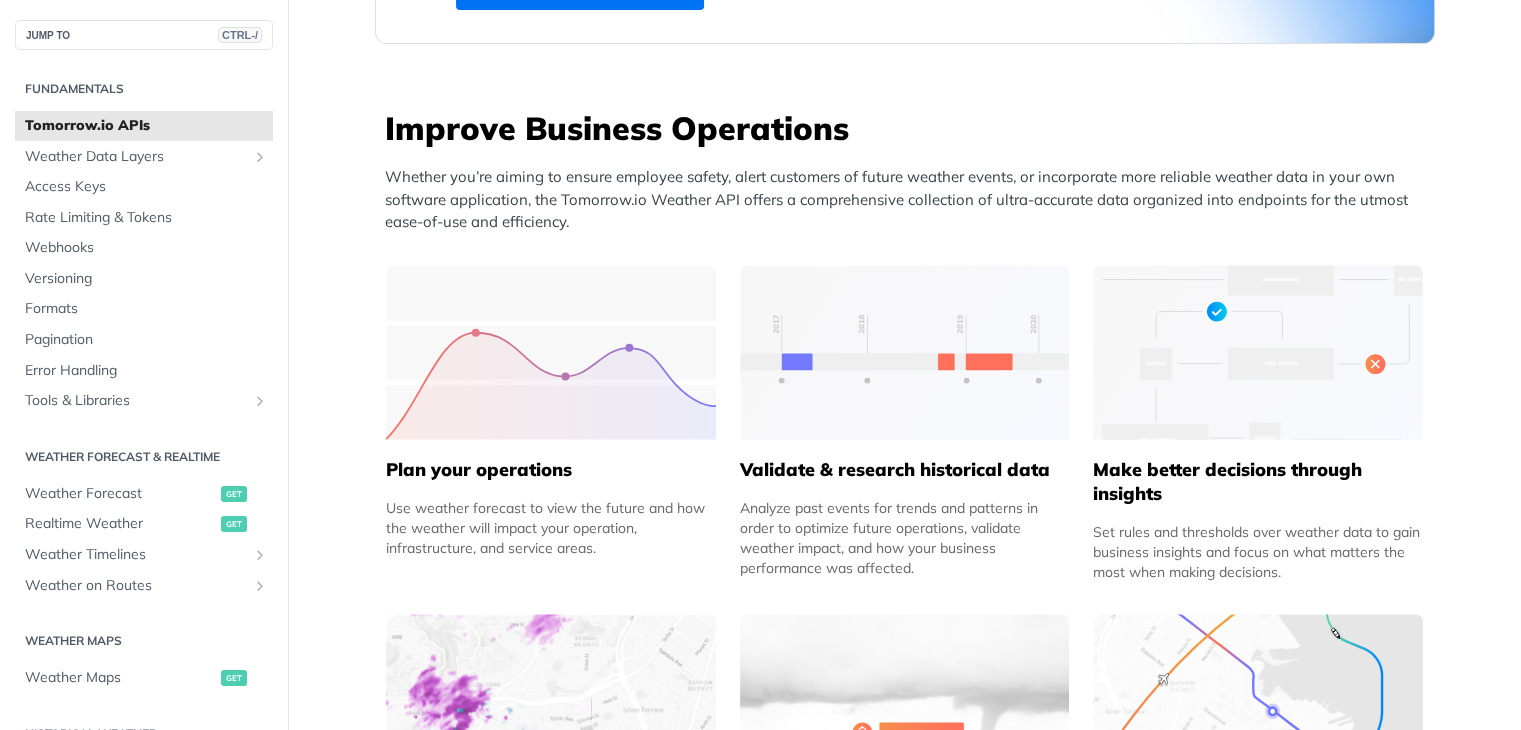 scroll, scrollTop: 696, scrollLeft: 0, axis: vertical 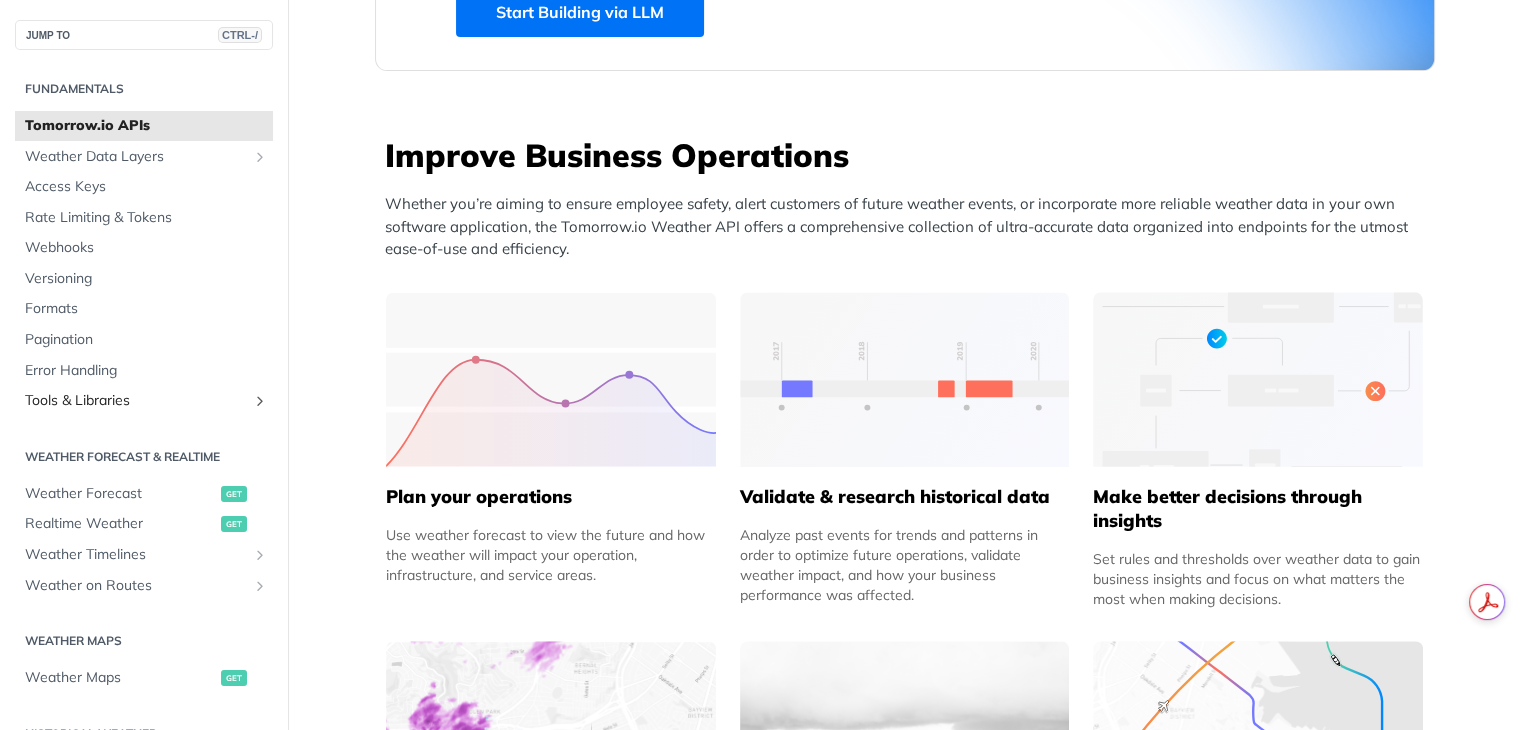 click at bounding box center (260, 401) 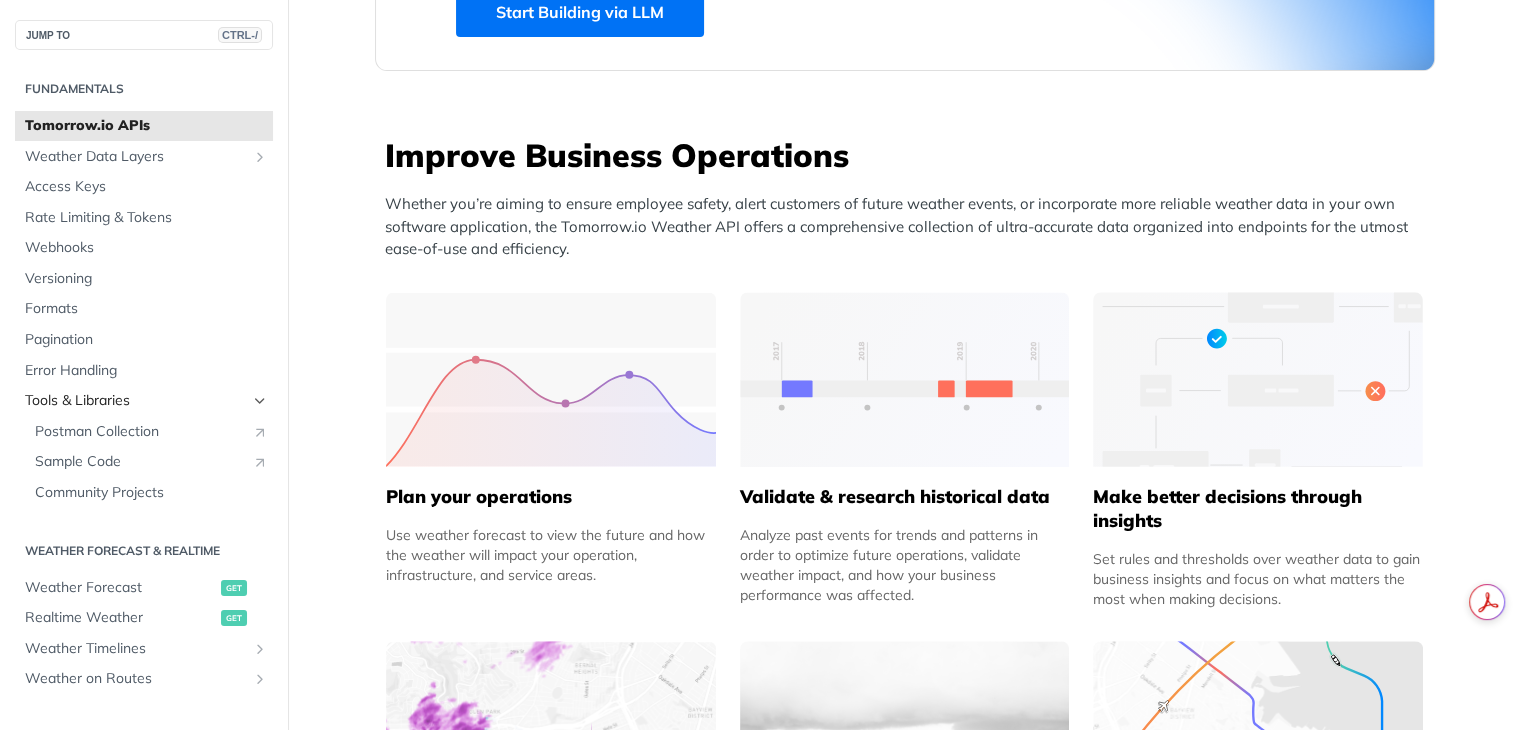 click at bounding box center (260, 401) 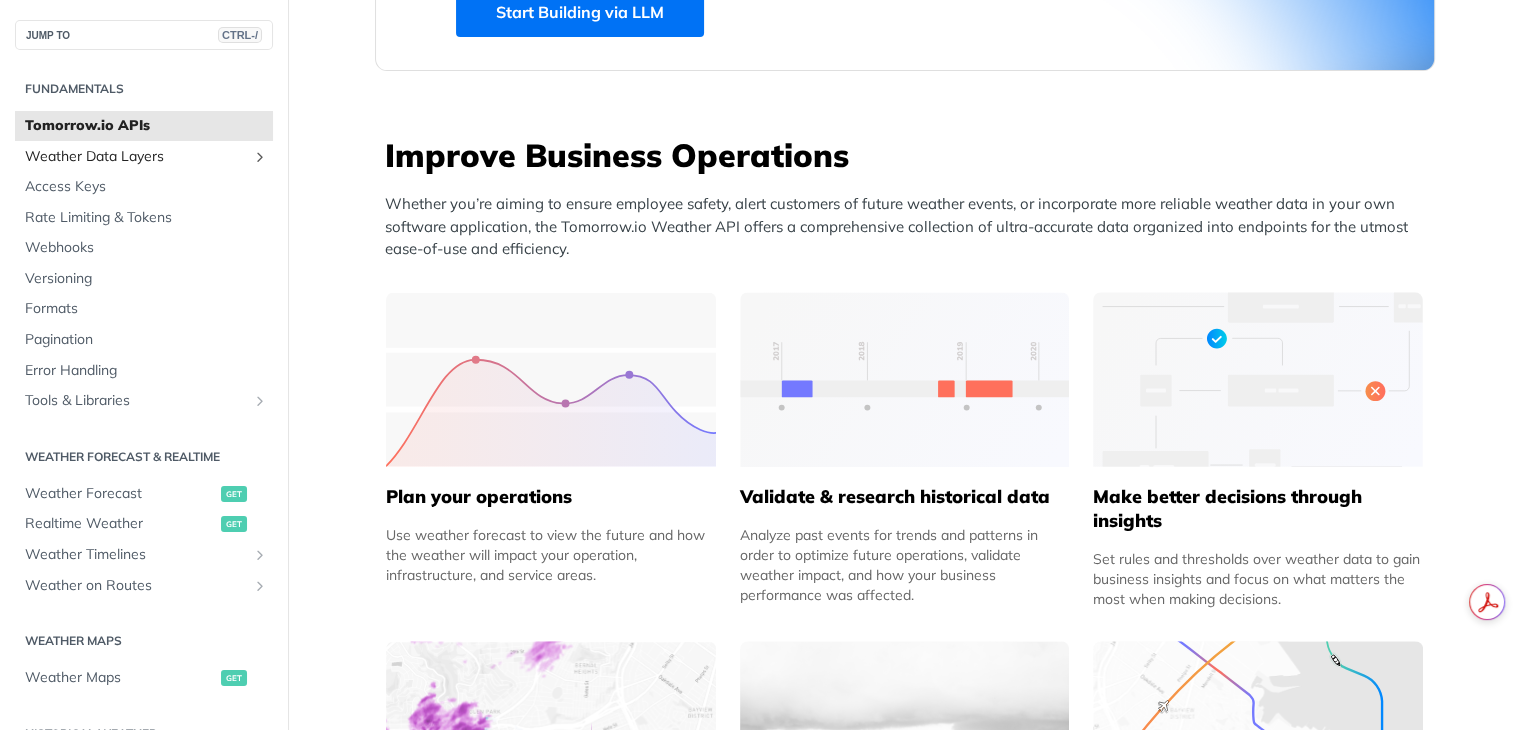 click on "Weather Data Layers" at bounding box center (144, 157) 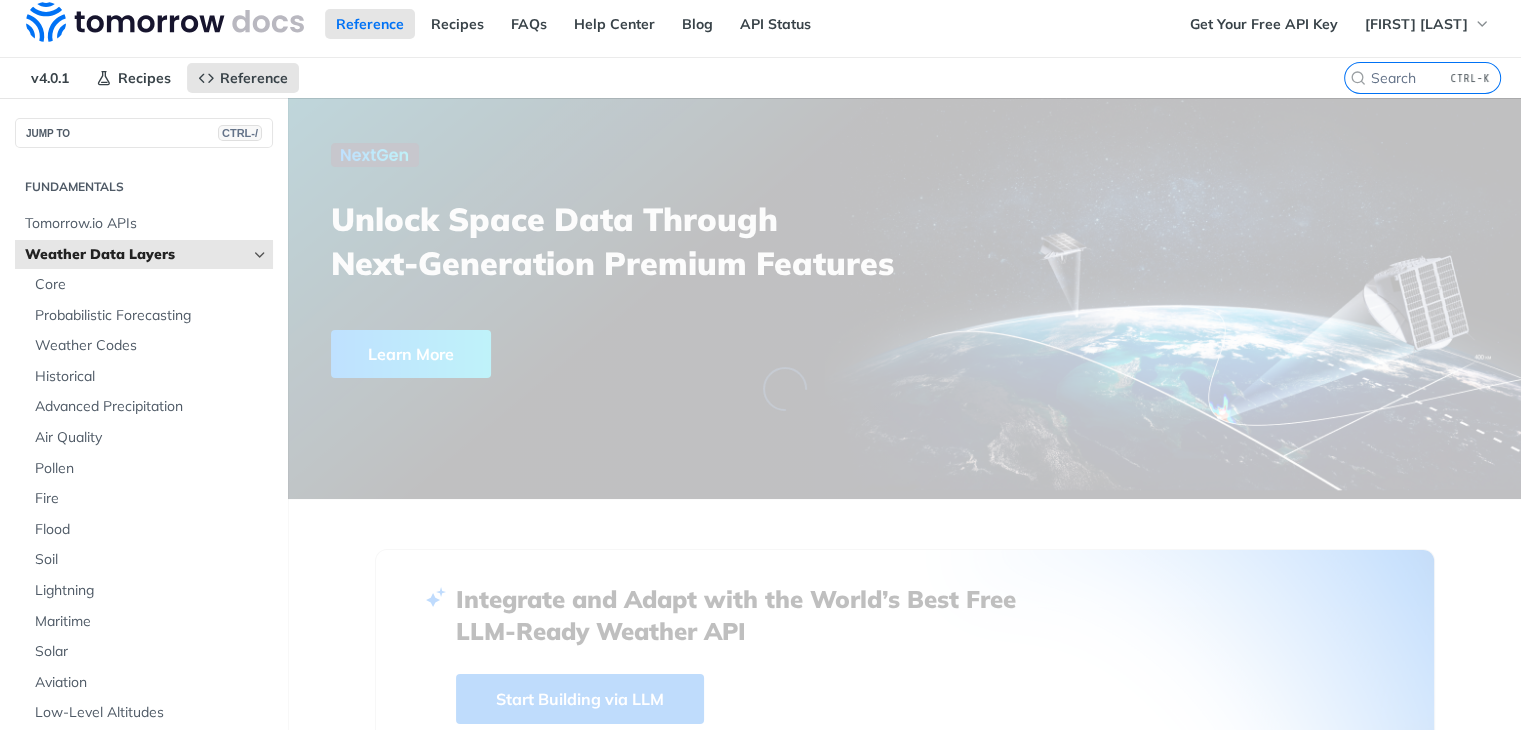 scroll, scrollTop: 0, scrollLeft: 0, axis: both 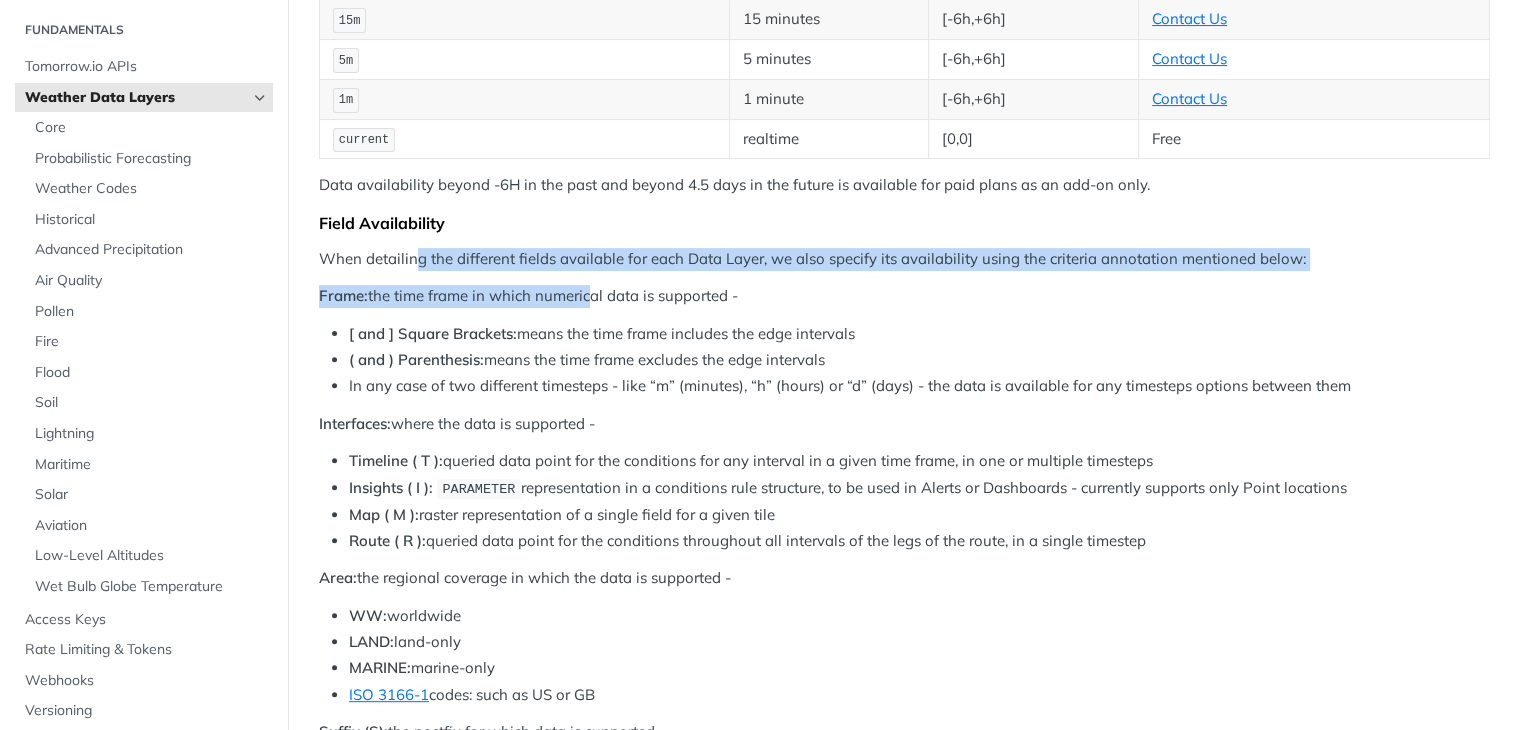 drag, startPoint x: 413, startPoint y: 238, endPoint x: 584, endPoint y: 276, distance: 175.17134 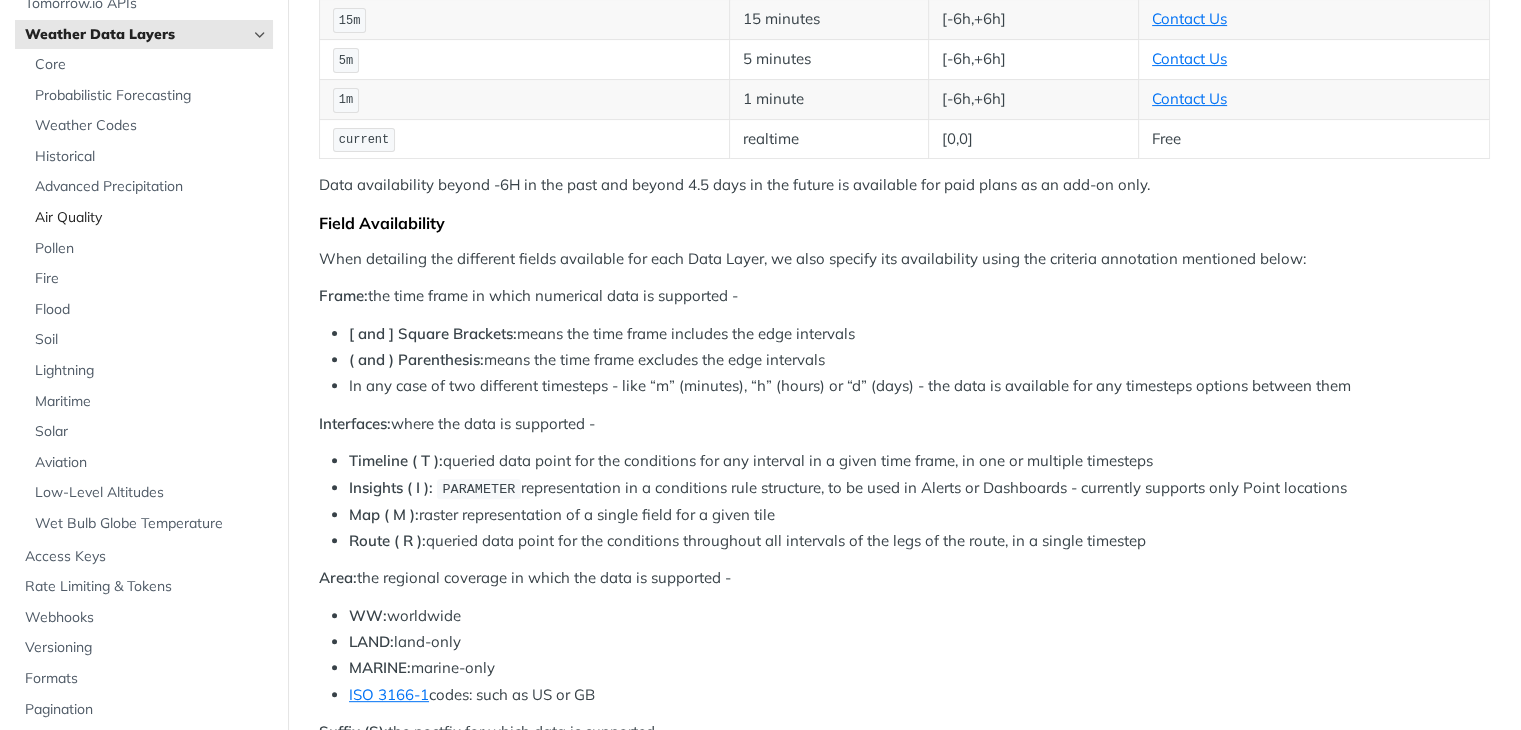scroll, scrollTop: 123, scrollLeft: 0, axis: vertical 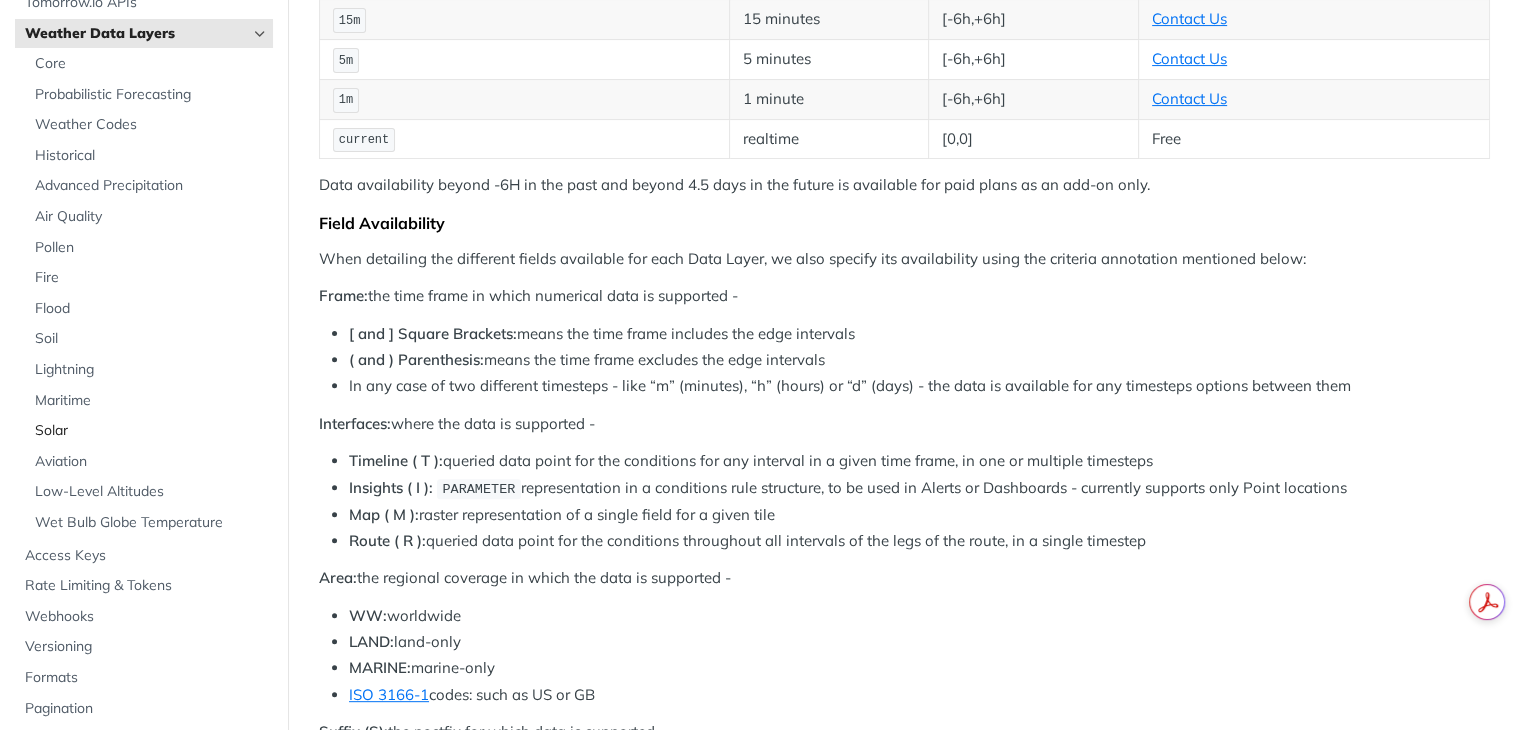 click on "Solar" at bounding box center (151, 431) 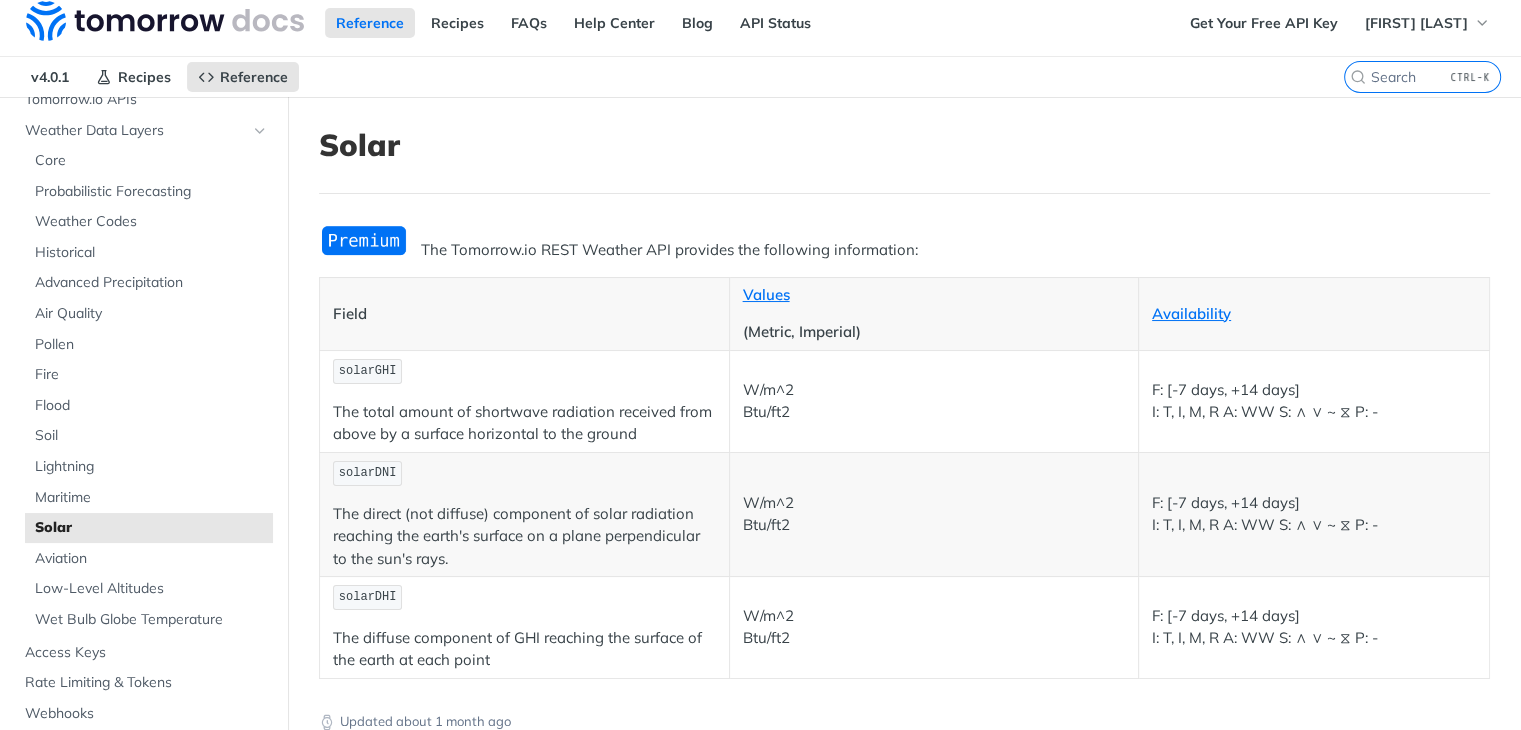 scroll, scrollTop: 11, scrollLeft: 0, axis: vertical 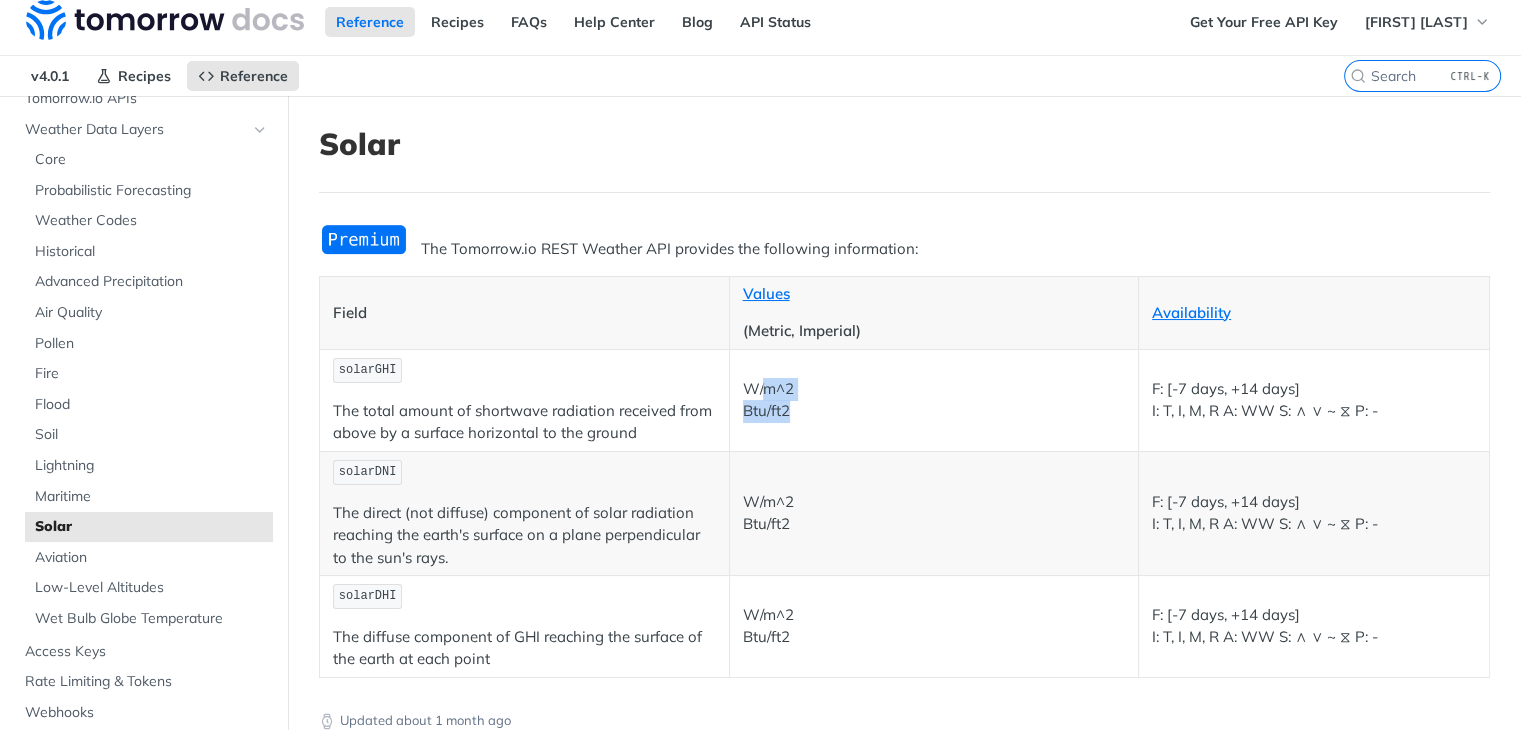 drag, startPoint x: 832, startPoint y: 416, endPoint x: 763, endPoint y: 367, distance: 84.6286 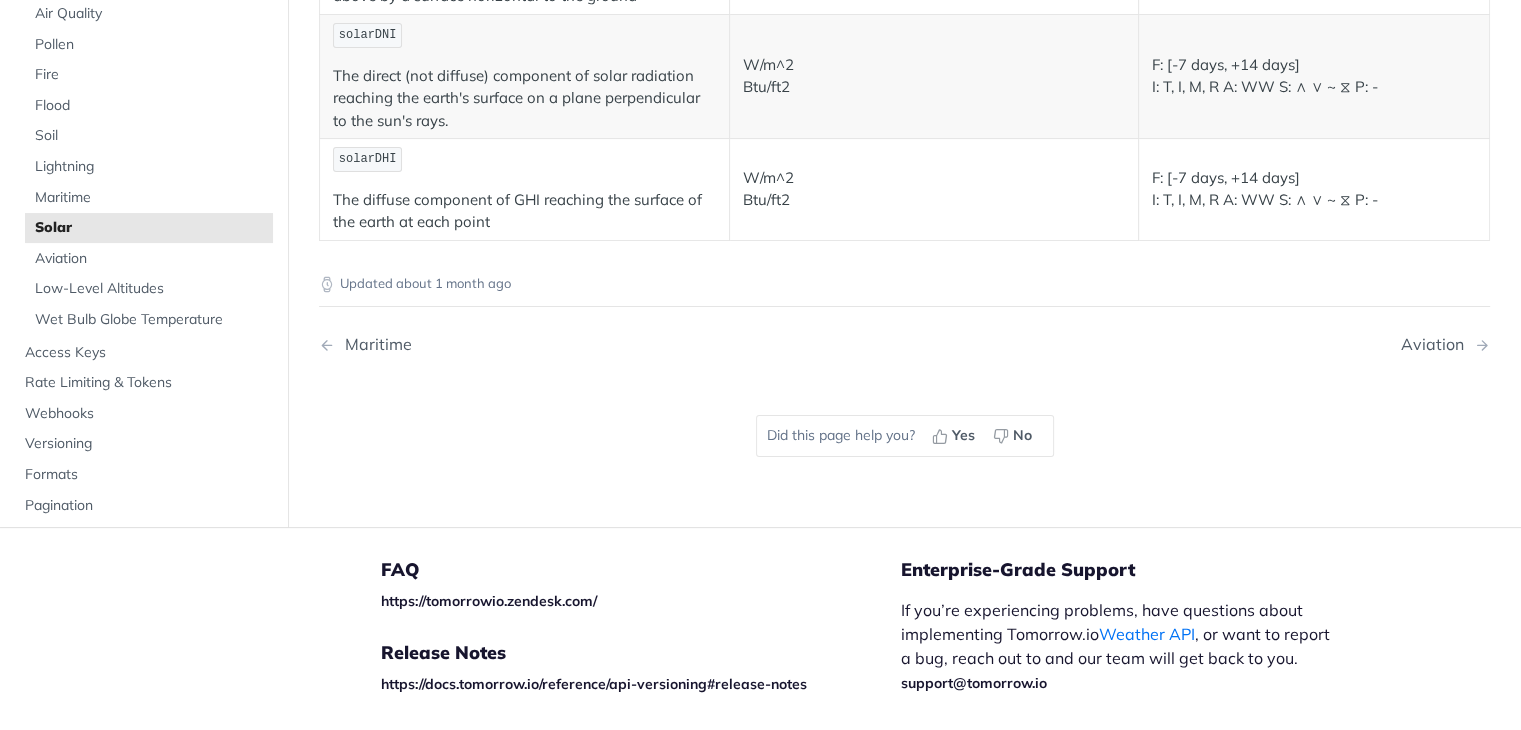 scroll, scrollTop: 450, scrollLeft: 0, axis: vertical 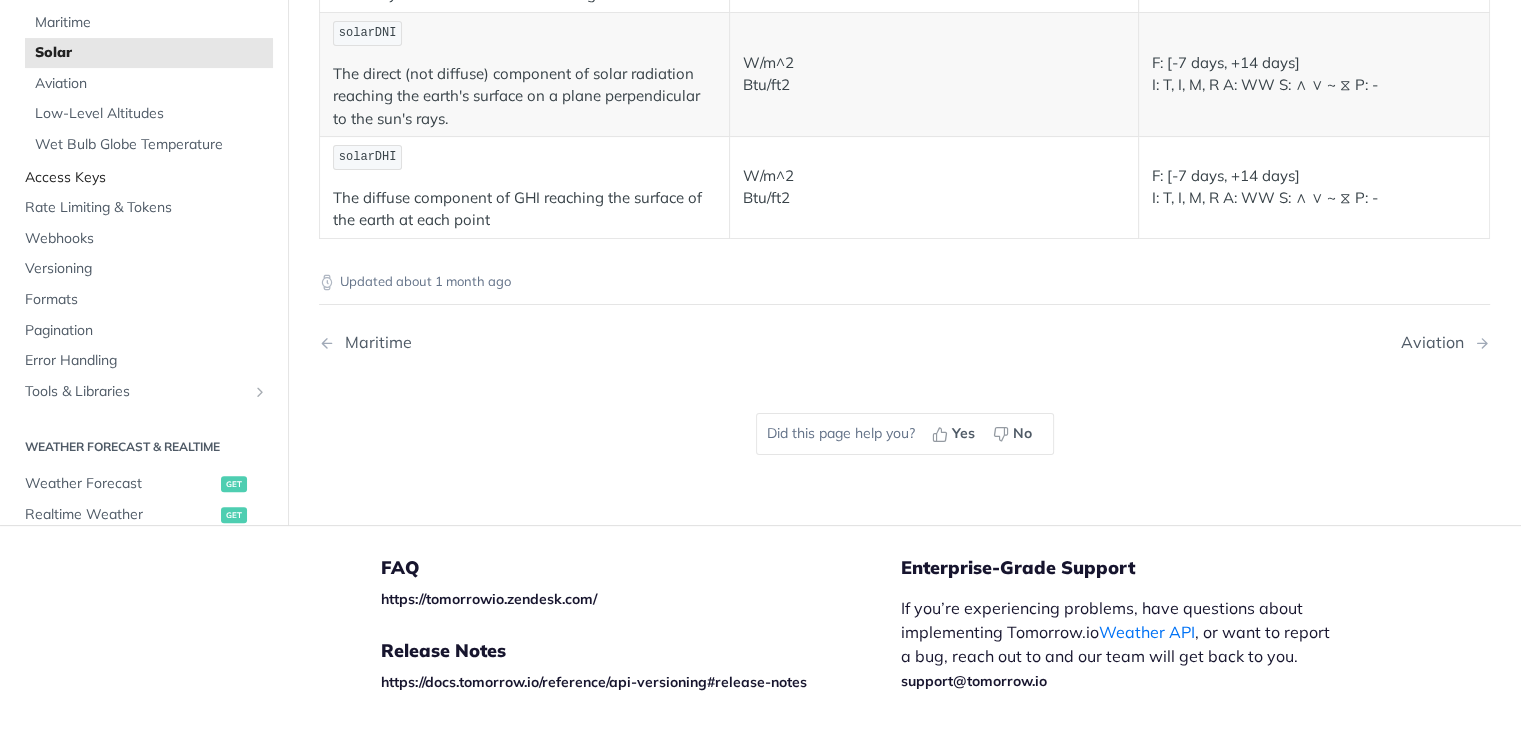 click on "Access Keys" at bounding box center (144, 177) 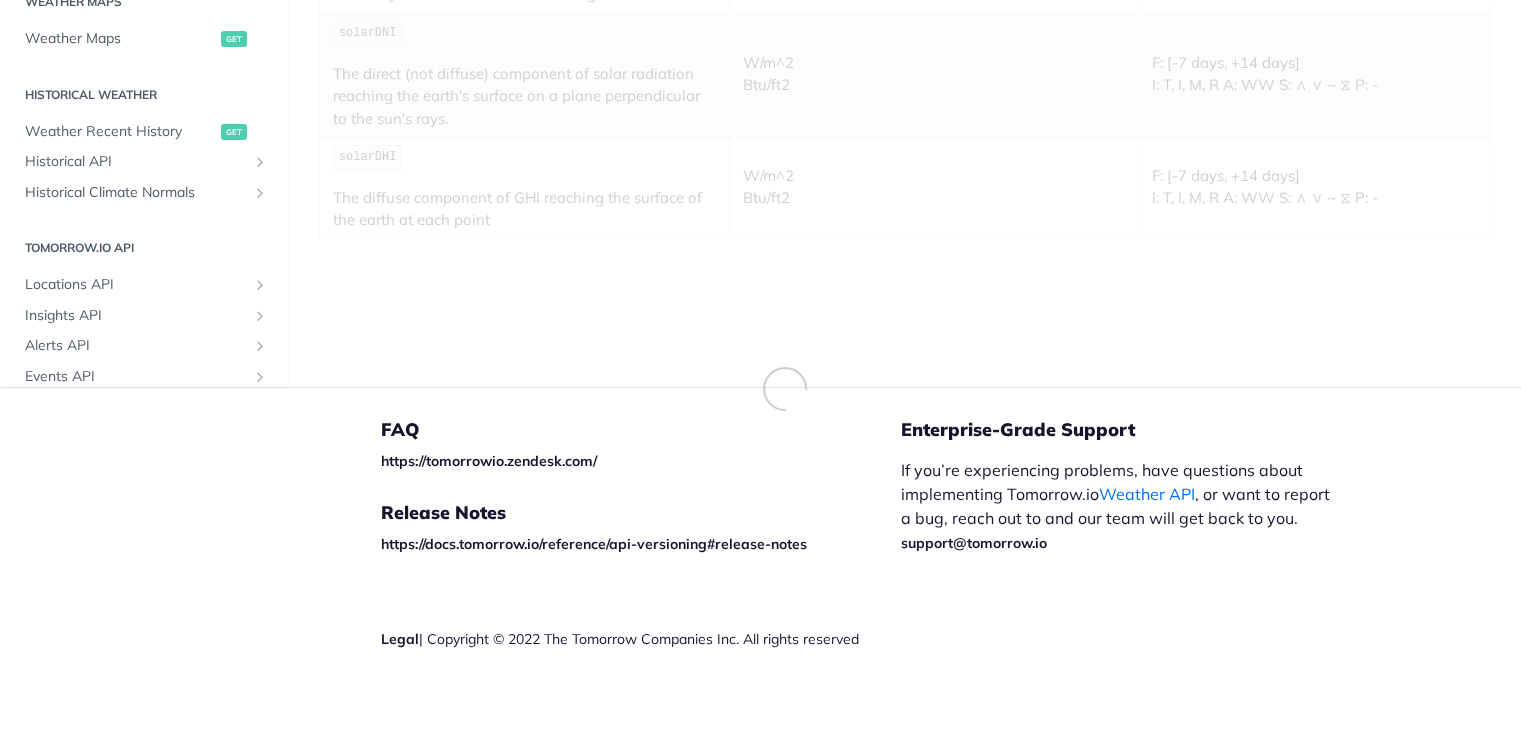scroll, scrollTop: 448, scrollLeft: 0, axis: vertical 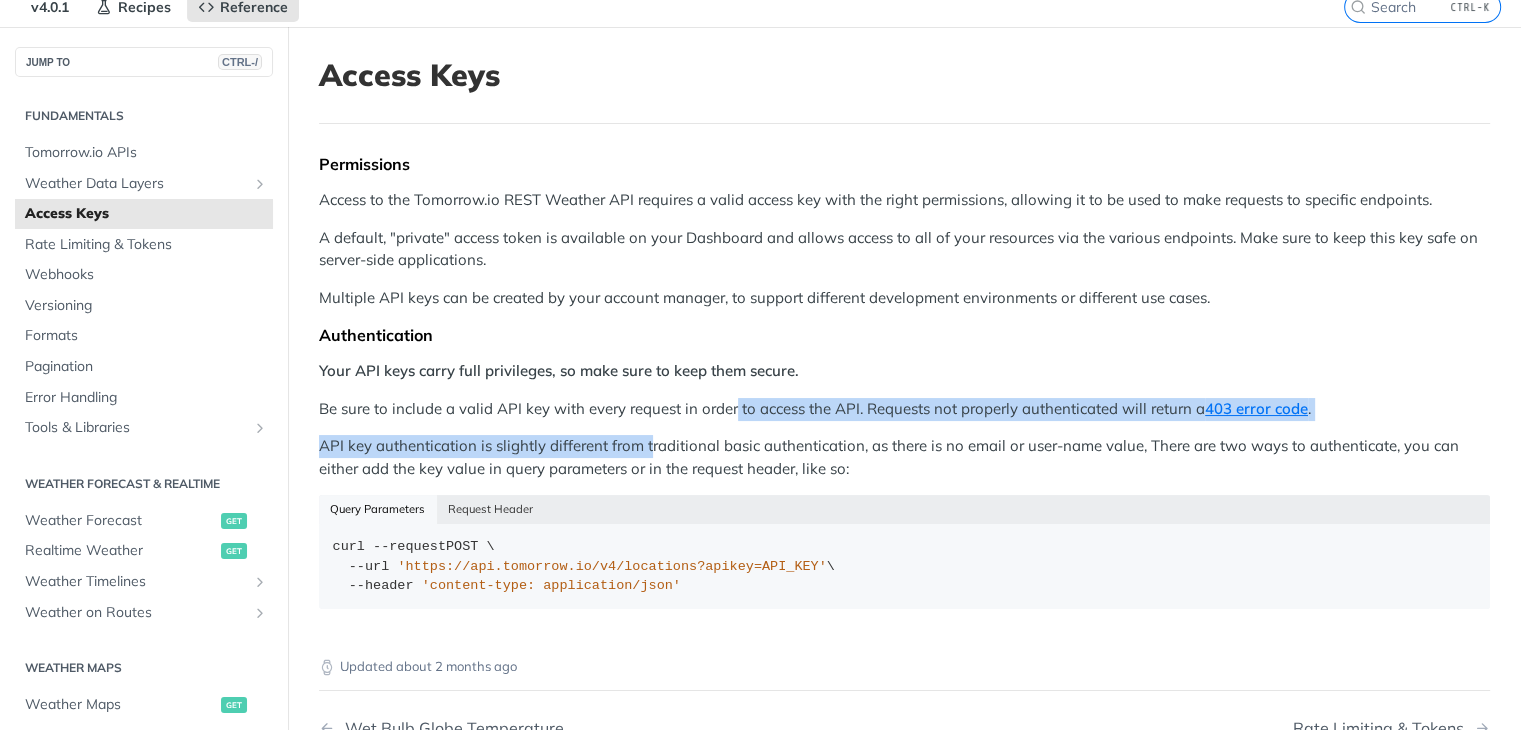 drag, startPoint x: 650, startPoint y: 418, endPoint x: 738, endPoint y: 412, distance: 88.20431 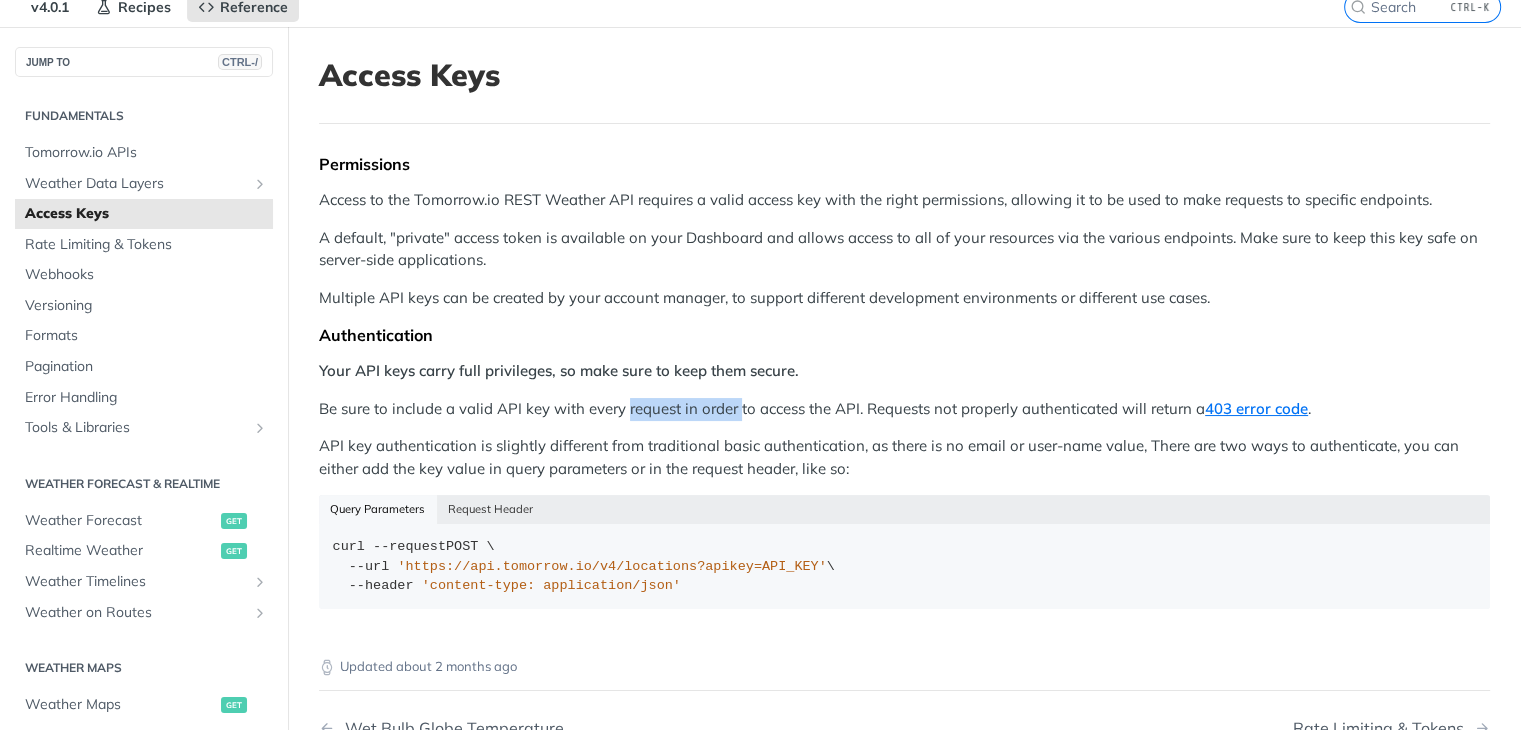 drag, startPoint x: 738, startPoint y: 412, endPoint x: 636, endPoint y: 397, distance: 103.09704 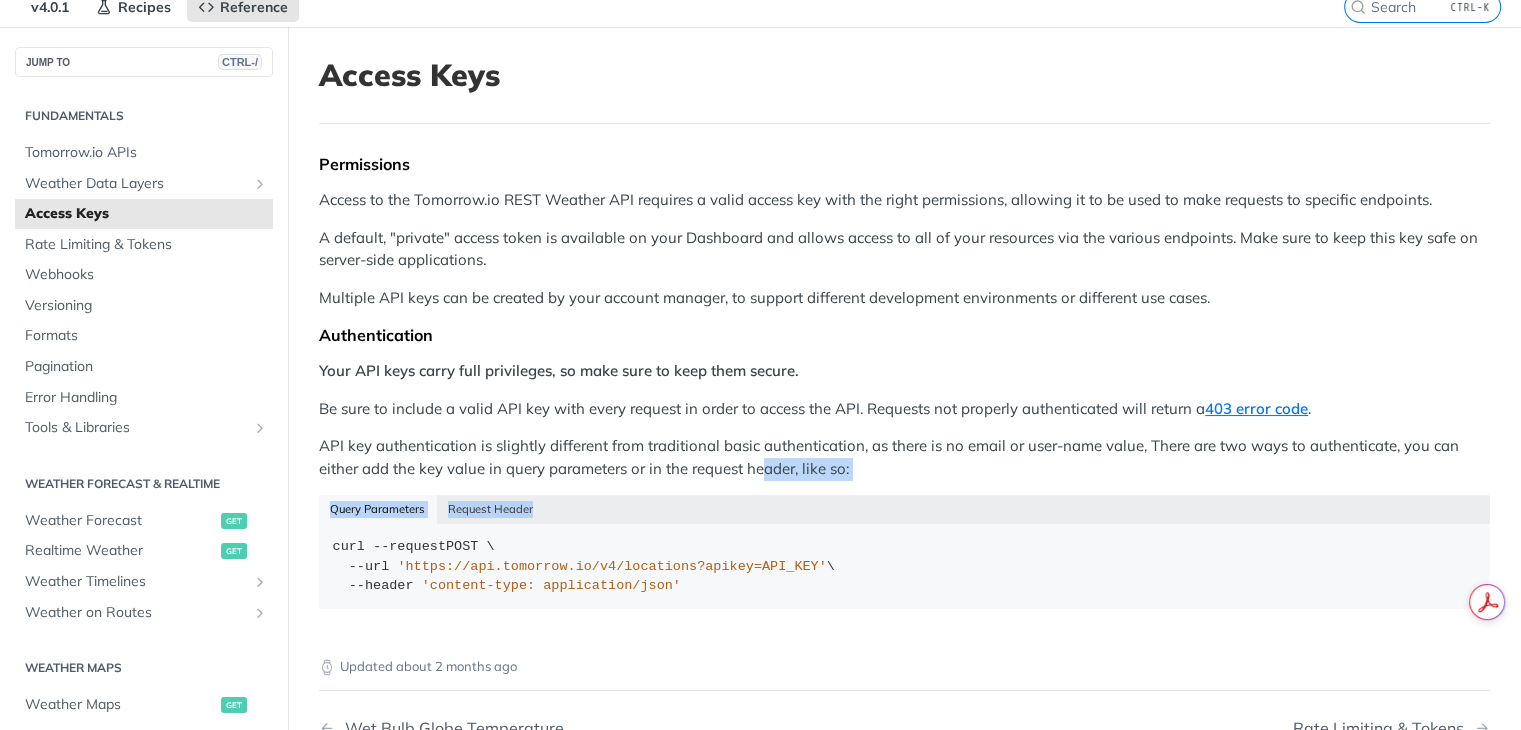 drag, startPoint x: 765, startPoint y: 473, endPoint x: 639, endPoint y: 481, distance: 126.253716 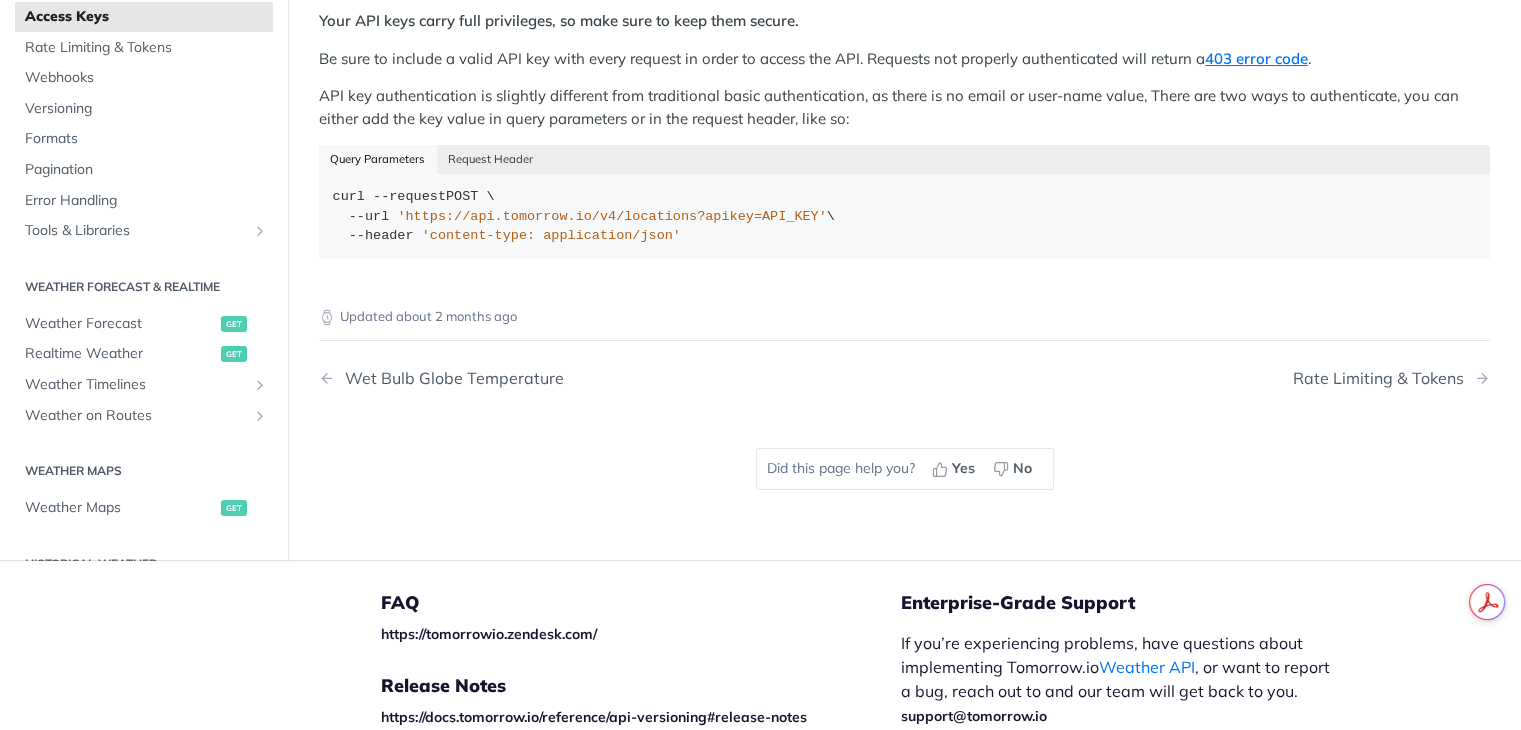 scroll, scrollTop: 460, scrollLeft: 0, axis: vertical 